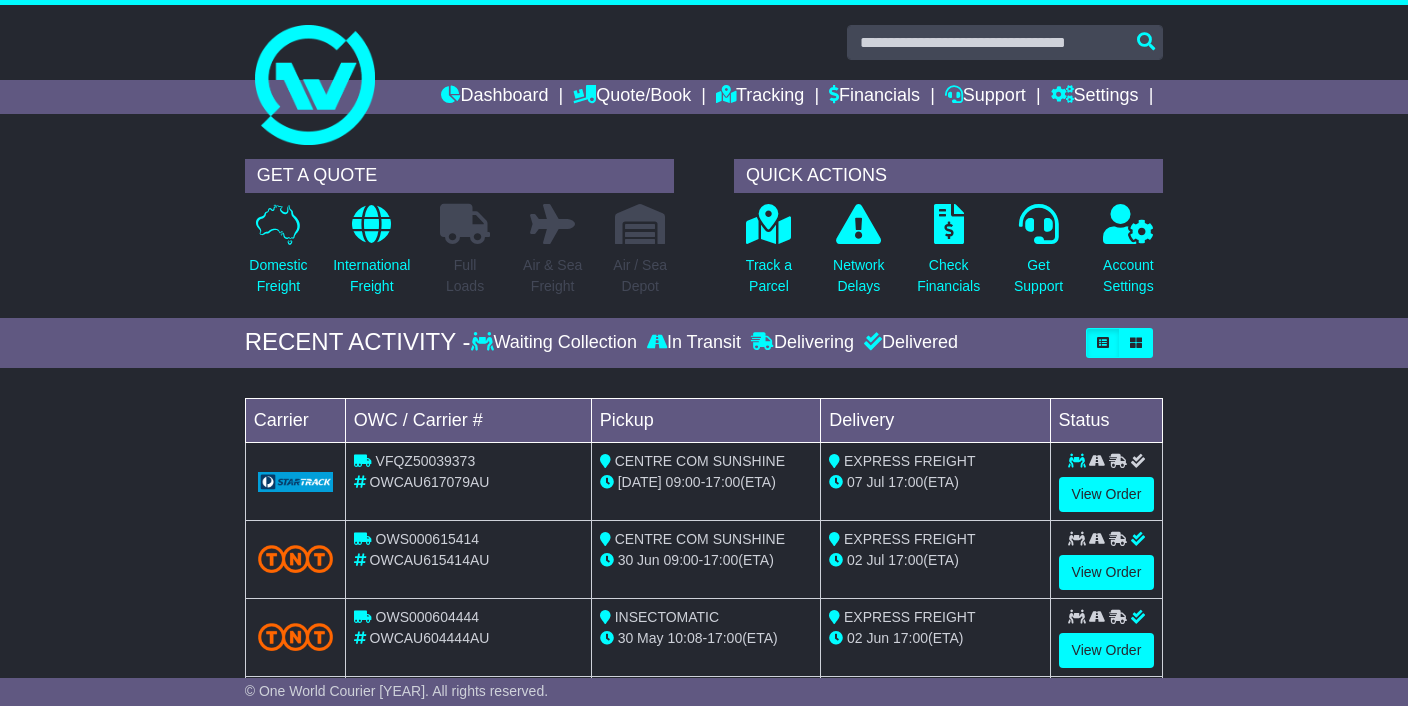 scroll, scrollTop: 0, scrollLeft: 0, axis: both 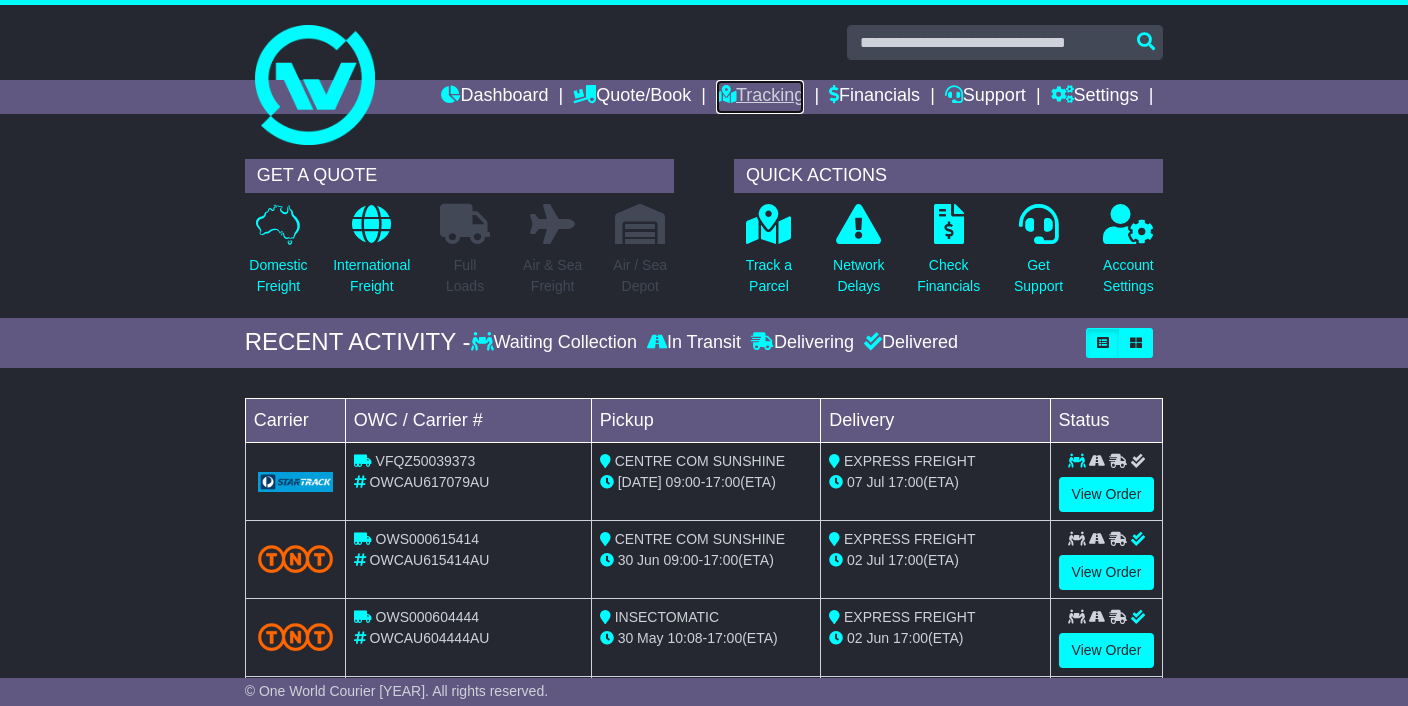 click on "Tracking" at bounding box center [760, 97] 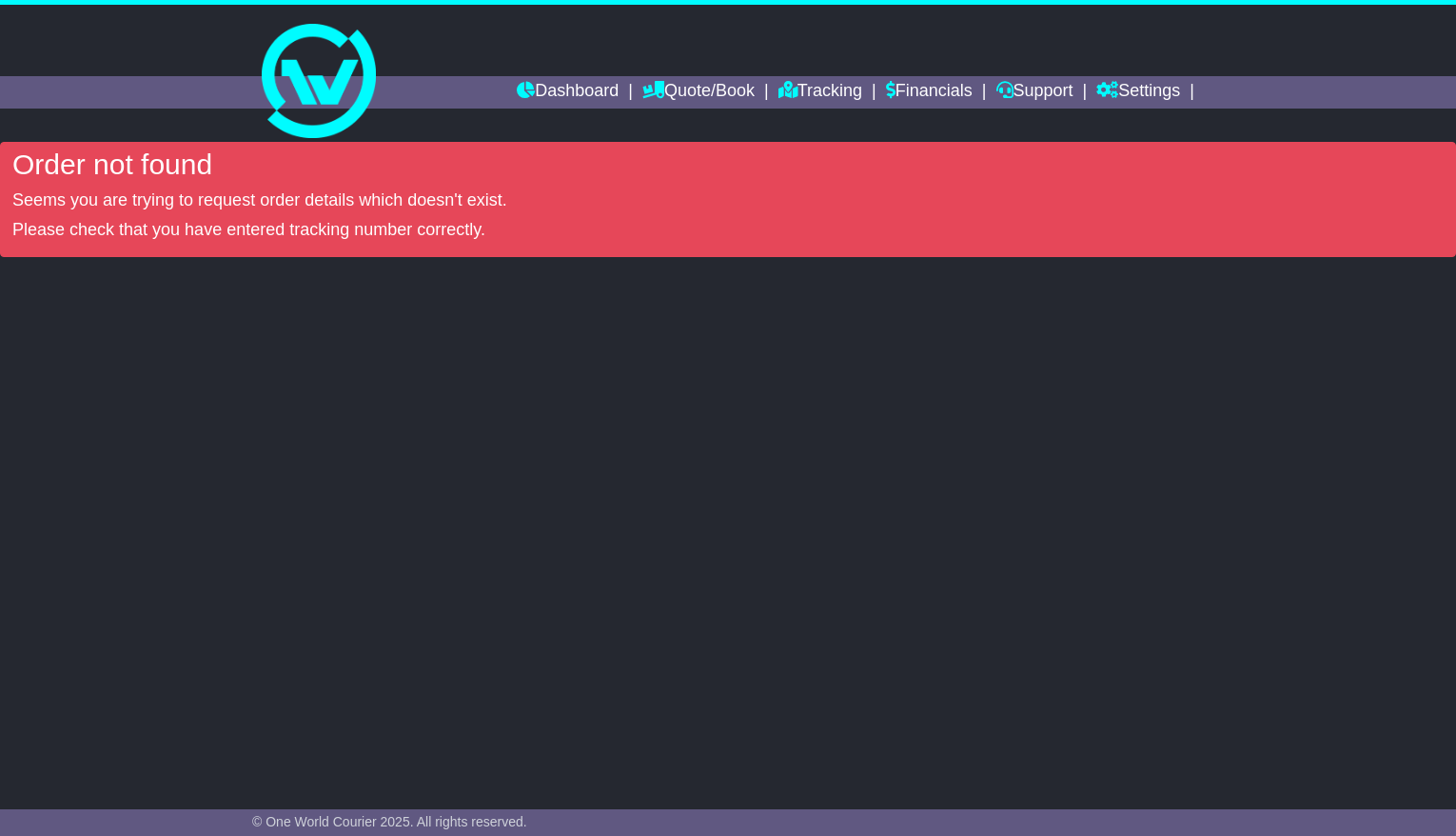 scroll, scrollTop: 0, scrollLeft: 0, axis: both 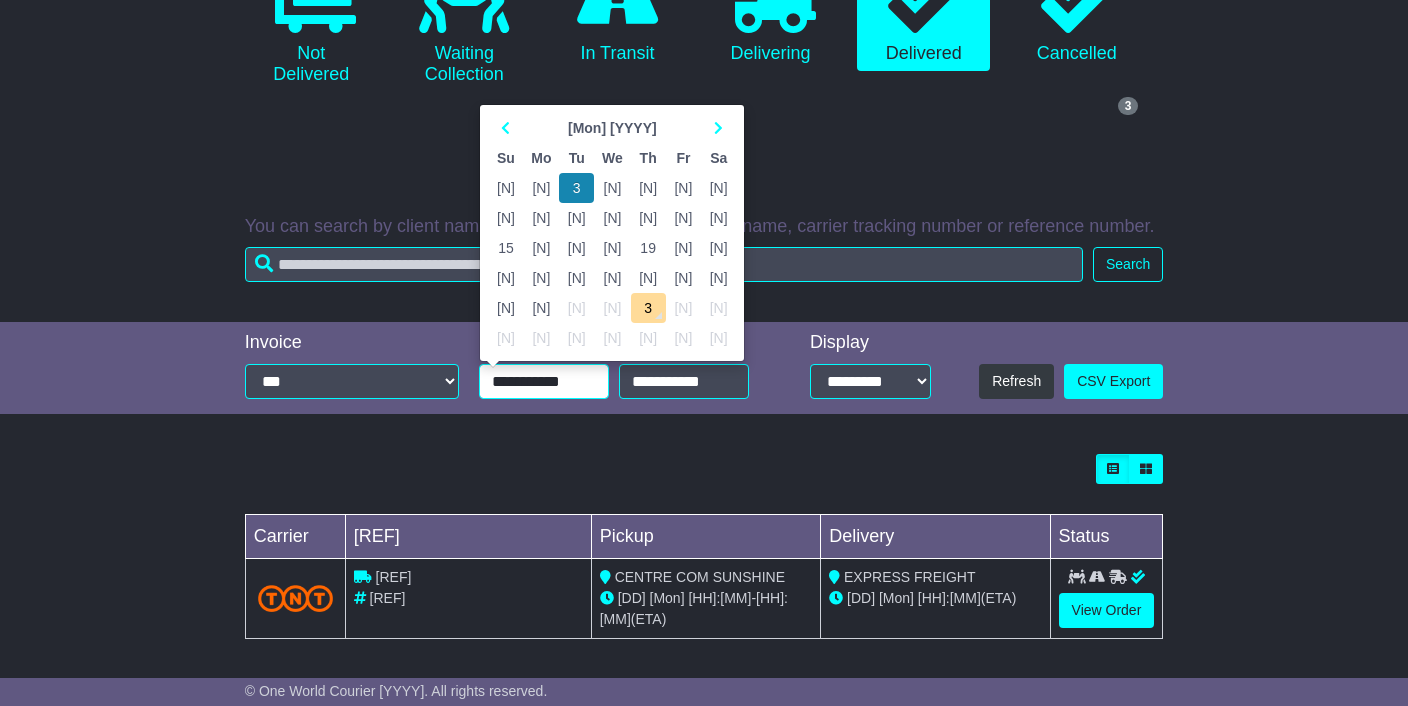 drag, startPoint x: 571, startPoint y: 377, endPoint x: 667, endPoint y: 351, distance: 99.458534 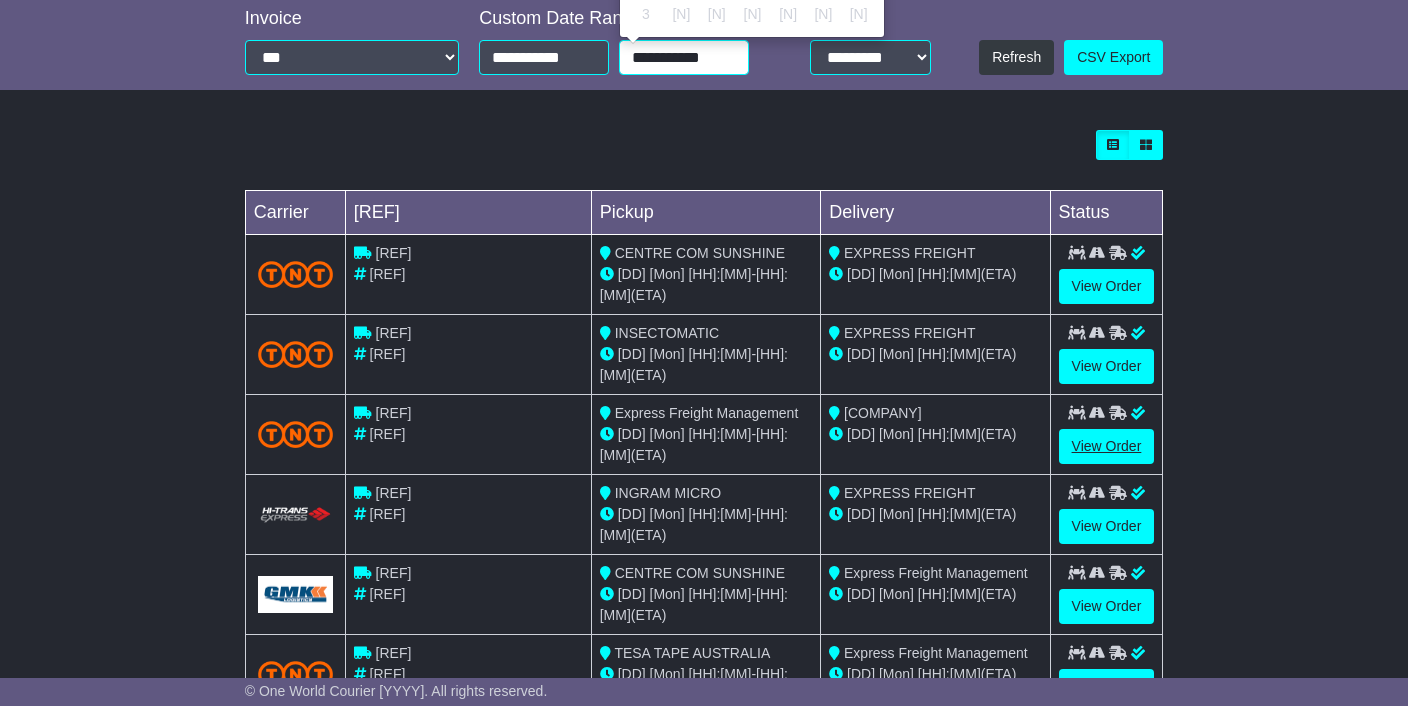 scroll, scrollTop: 588, scrollLeft: 0, axis: vertical 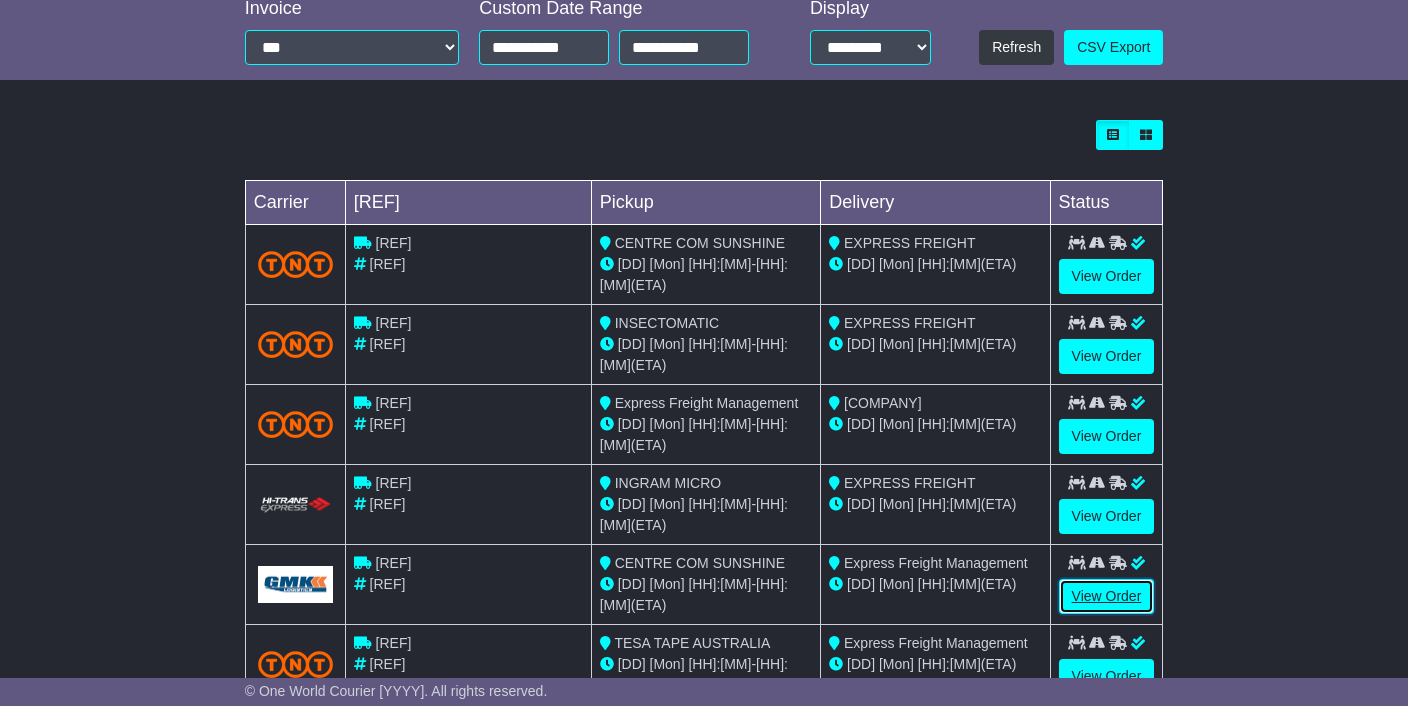 click on "View Order" at bounding box center (1107, 596) 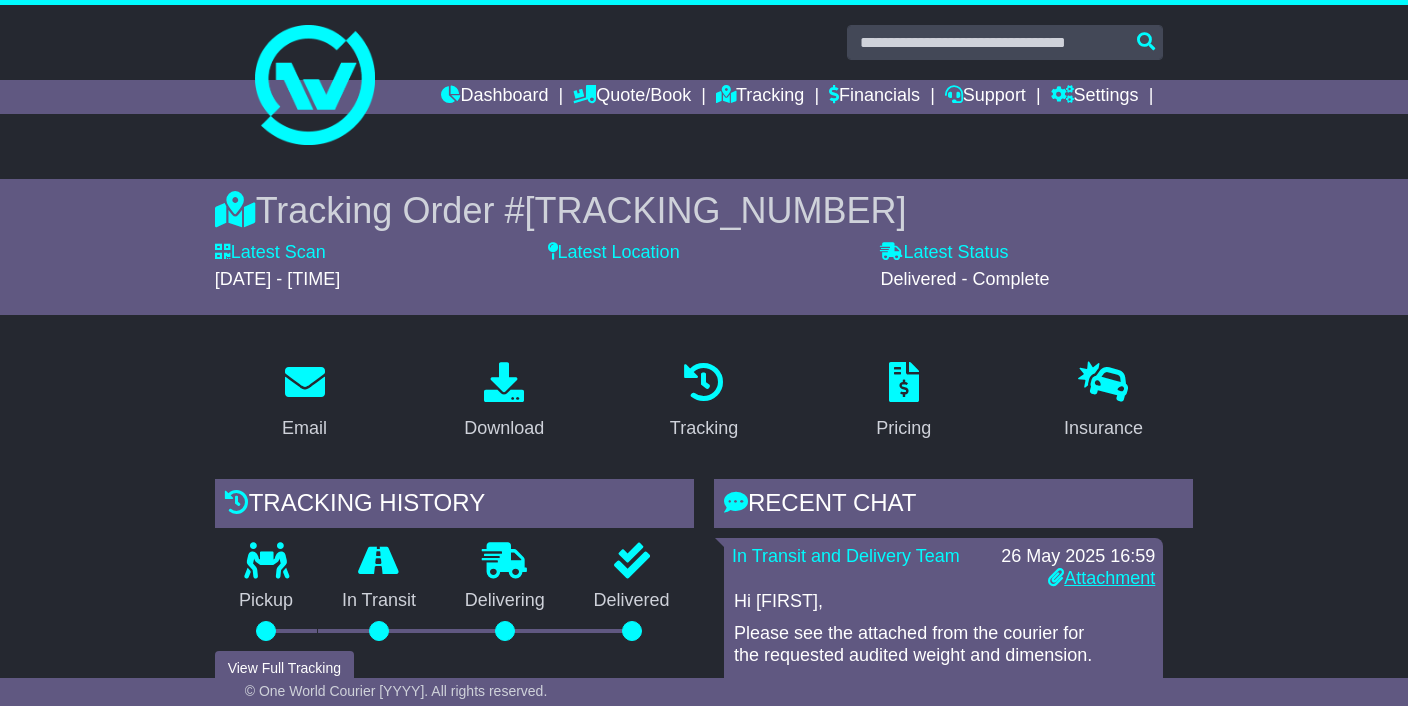 scroll, scrollTop: 100, scrollLeft: 0, axis: vertical 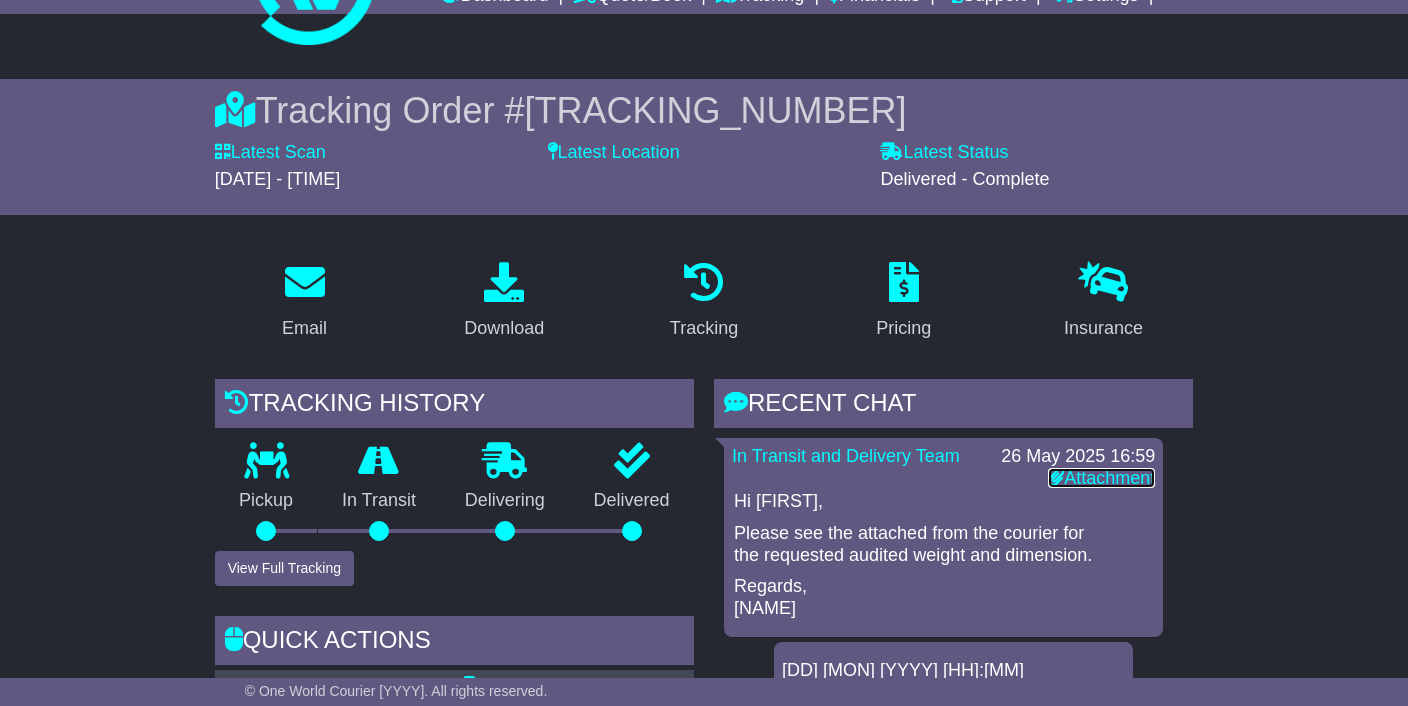 click on "Attachment" at bounding box center [1101, 478] 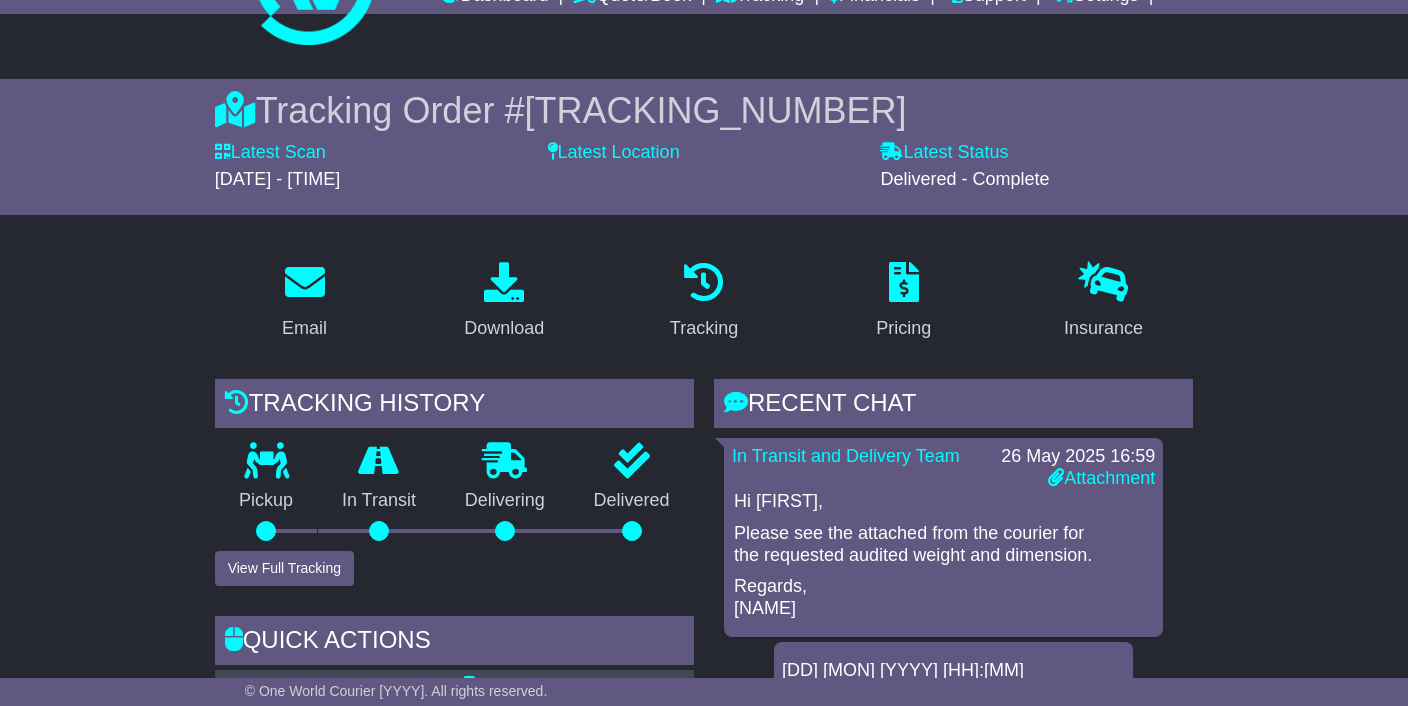 click on "Email
Download
Tracking
Pricing
Insurance
Tracking history
Pickup
In Transit" at bounding box center (704, 1365) 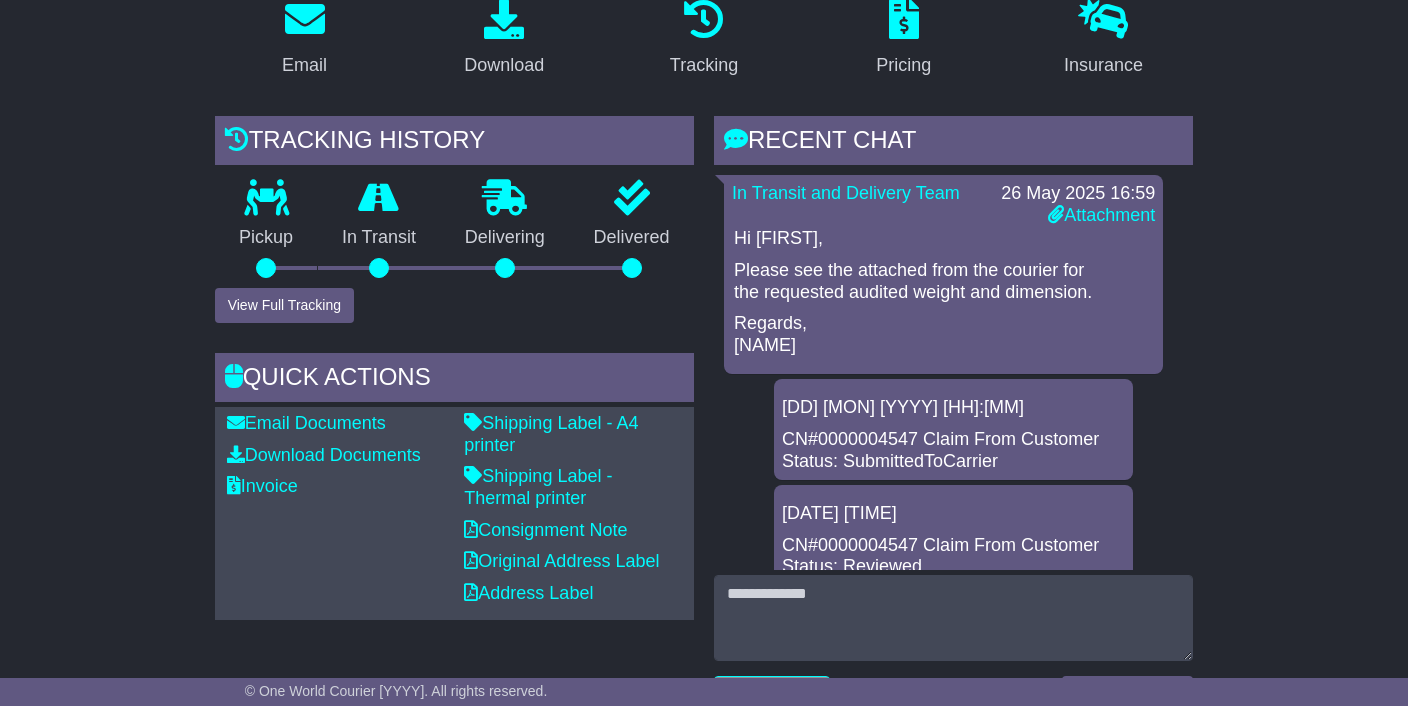 scroll, scrollTop: 366, scrollLeft: 0, axis: vertical 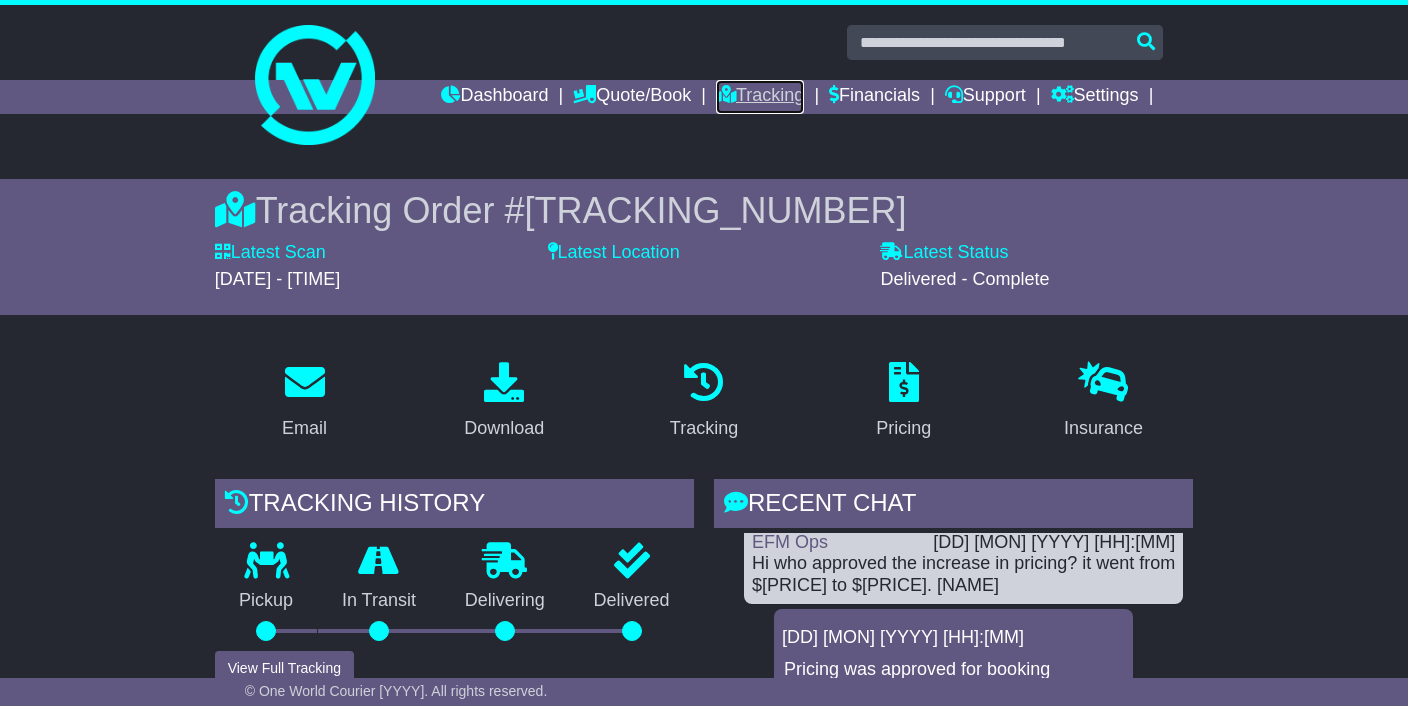 click on "Tracking" at bounding box center [760, 97] 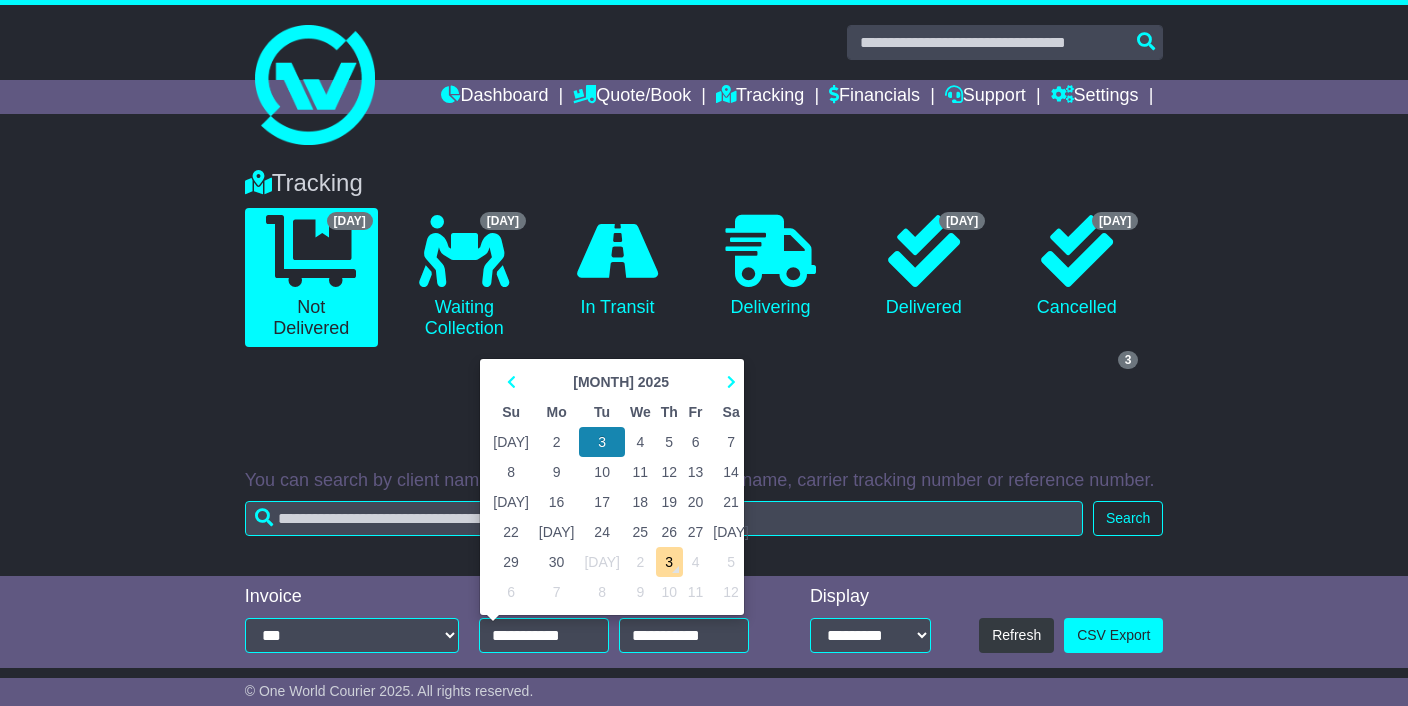 scroll, scrollTop: 133, scrollLeft: 0, axis: vertical 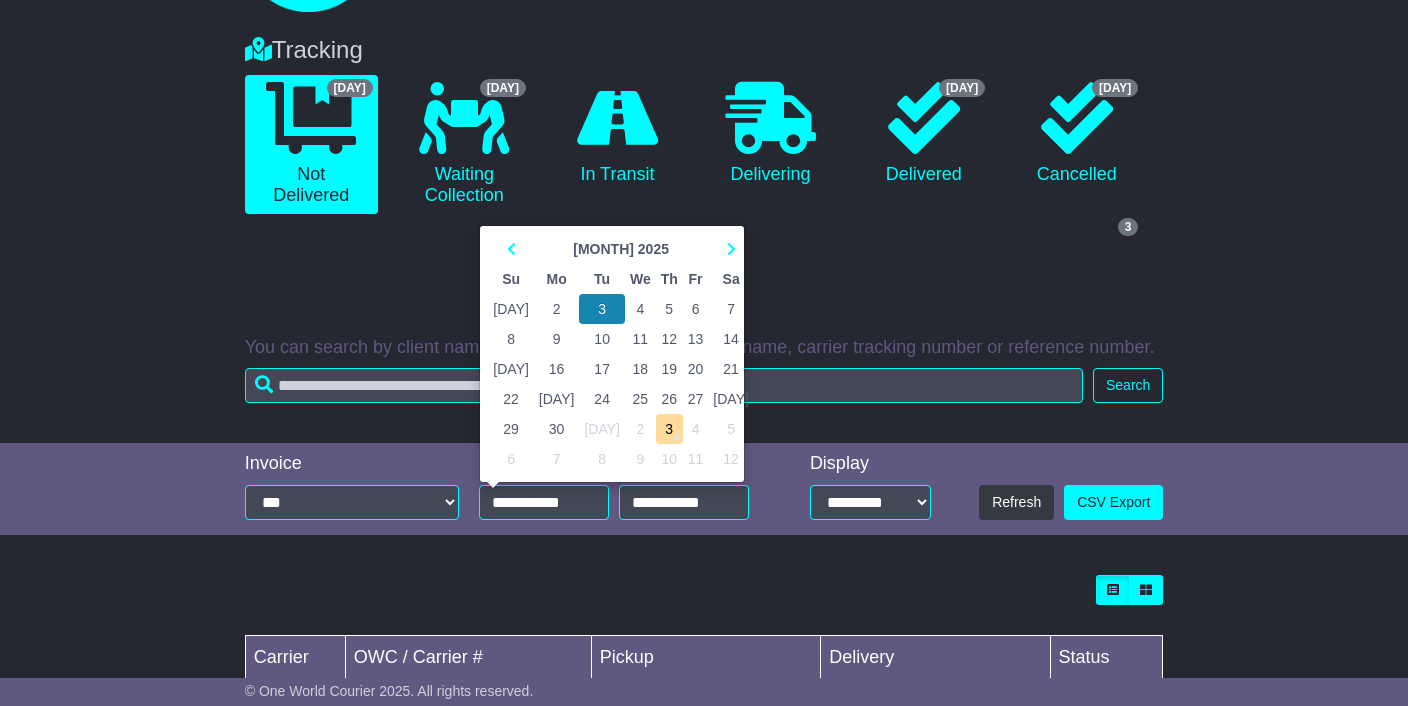 type on "**********" 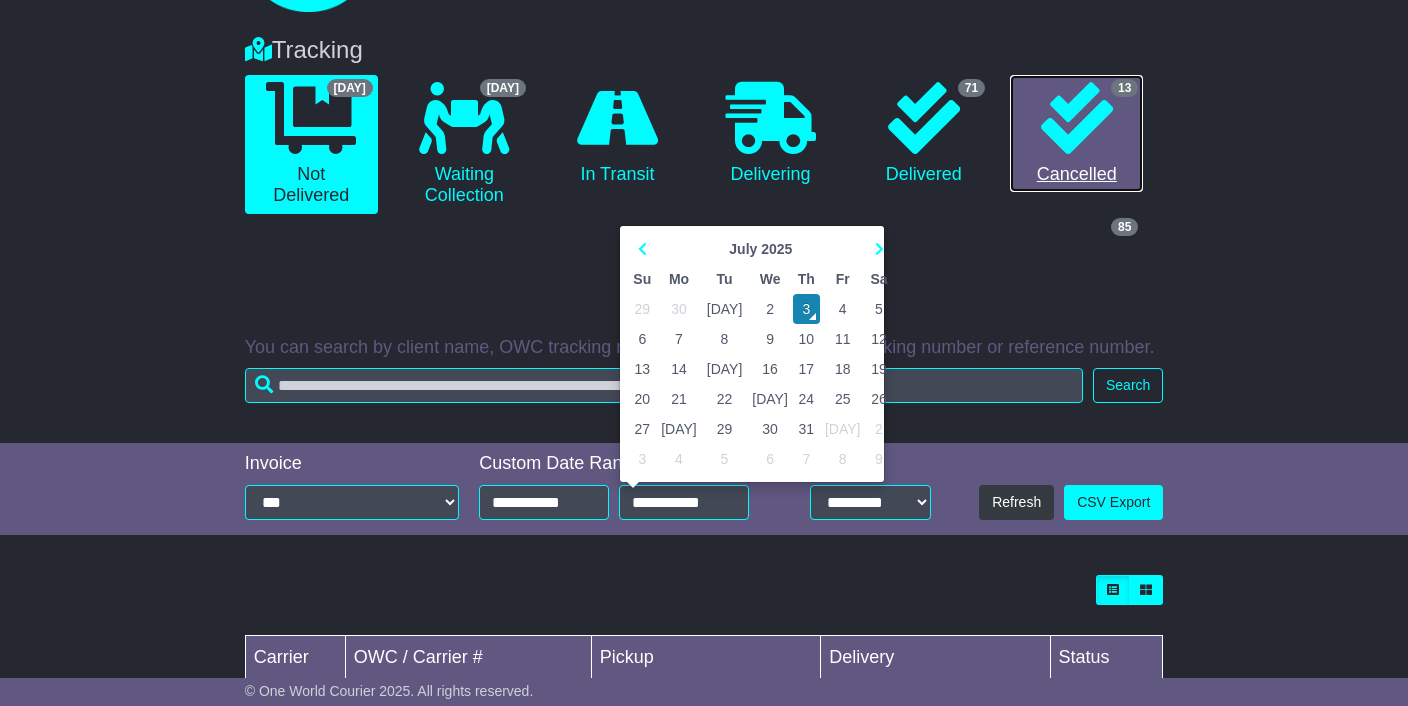 click at bounding box center [924, 118] 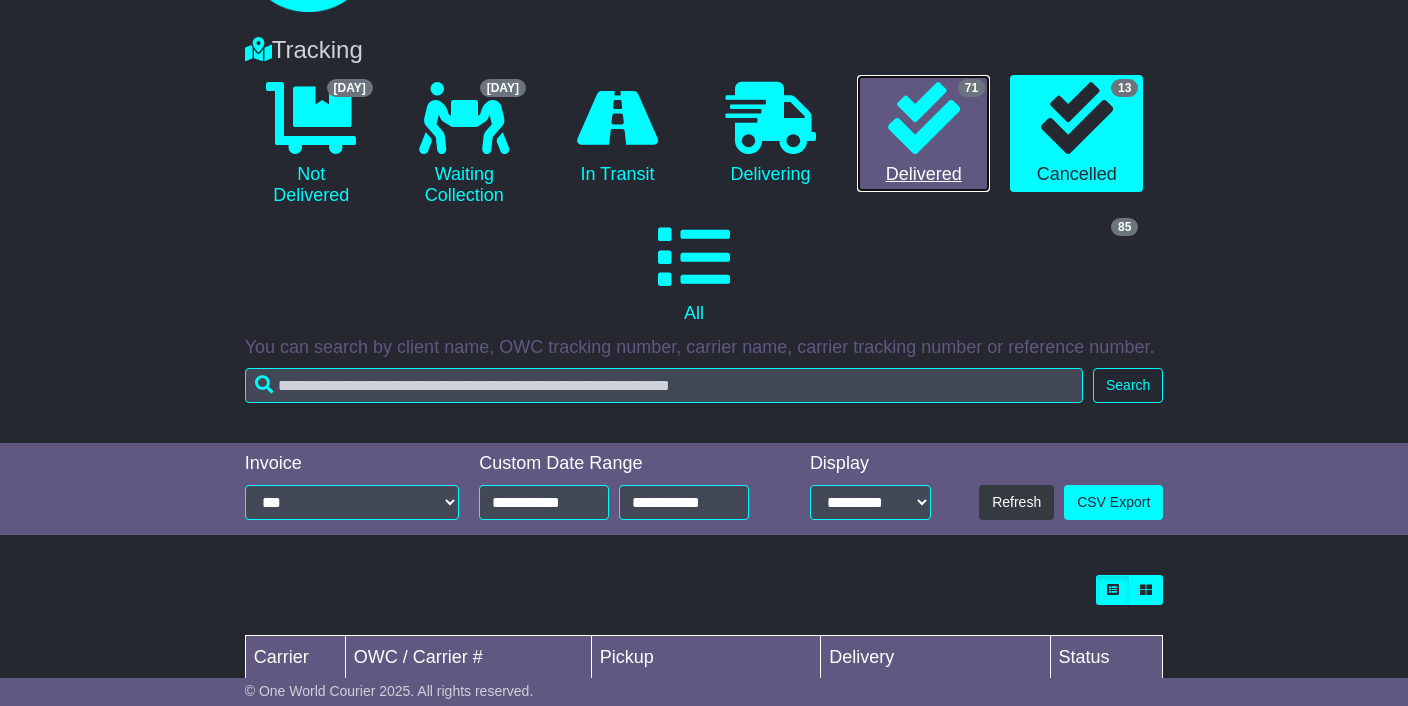 click at bounding box center (924, 118) 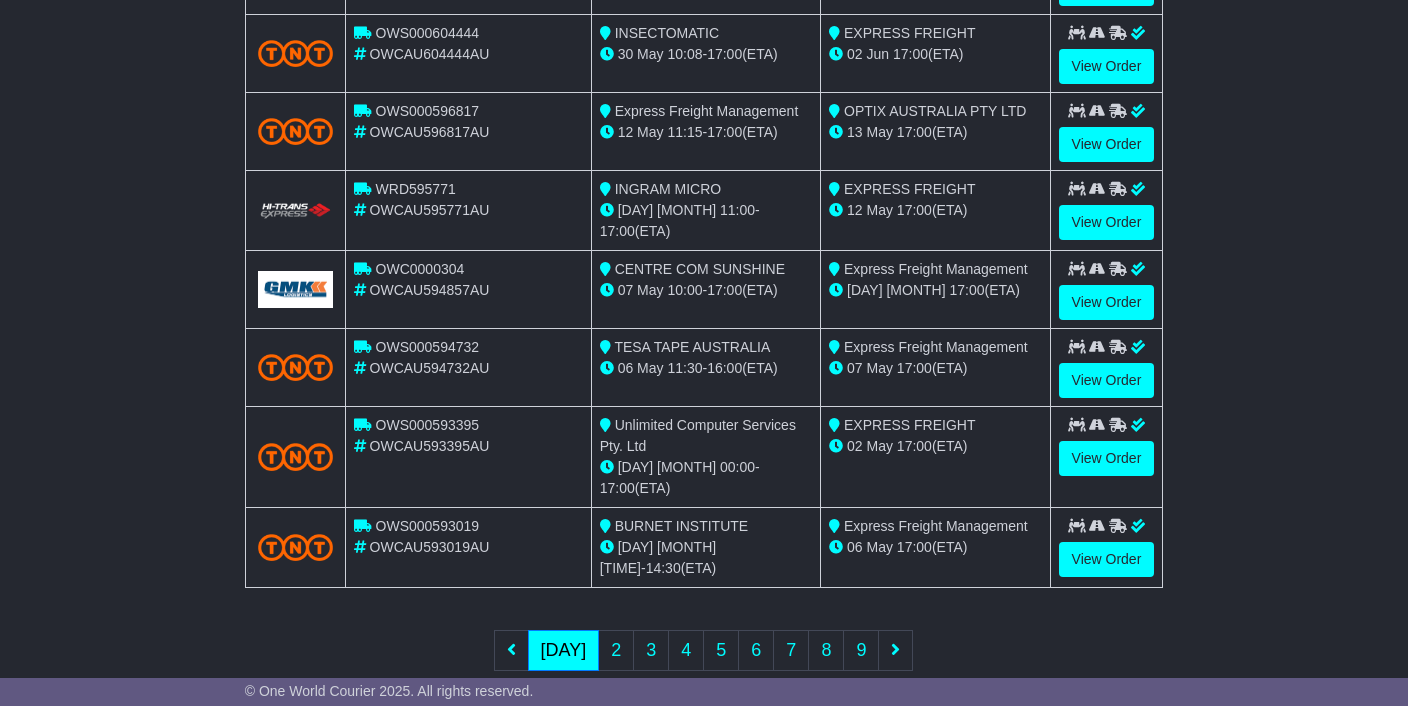 scroll, scrollTop: 886, scrollLeft: 0, axis: vertical 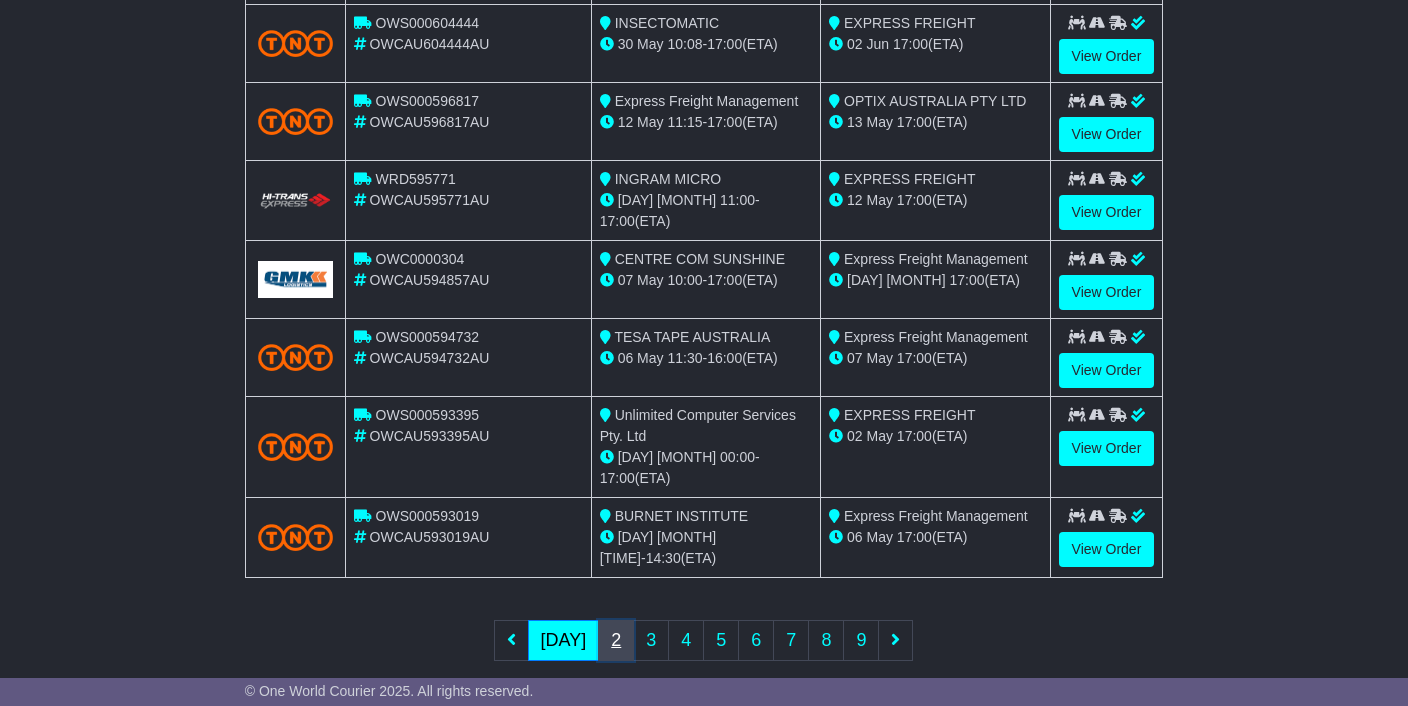 click on "2" at bounding box center (0, 0) 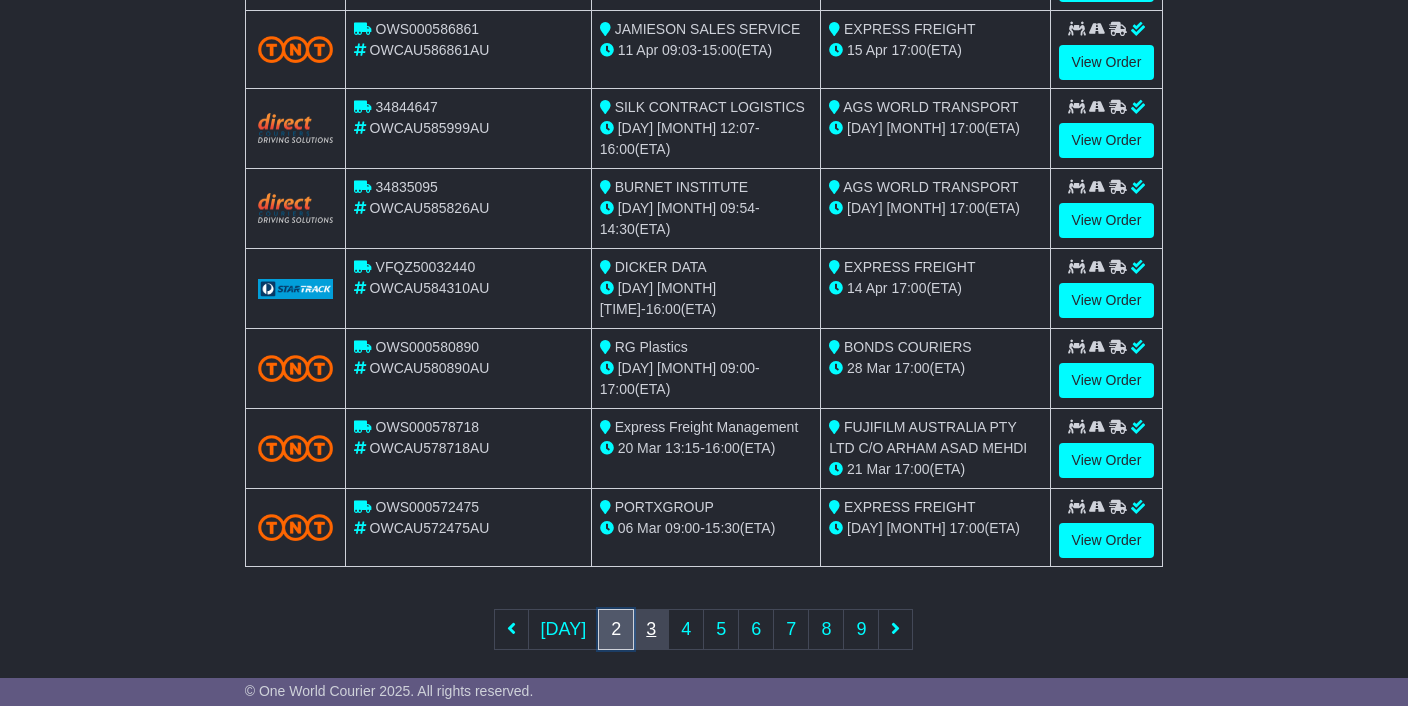 scroll, scrollTop: 886, scrollLeft: 0, axis: vertical 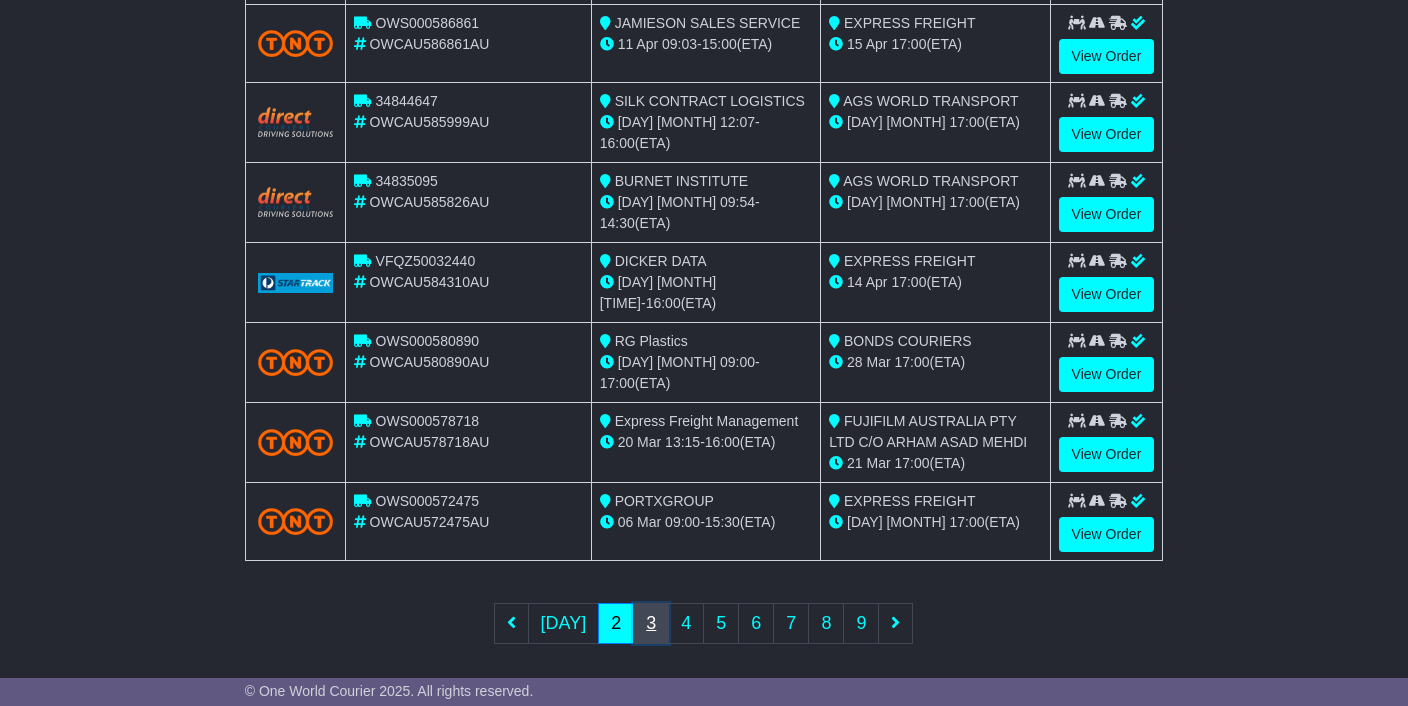 click on "3" at bounding box center [0, 0] 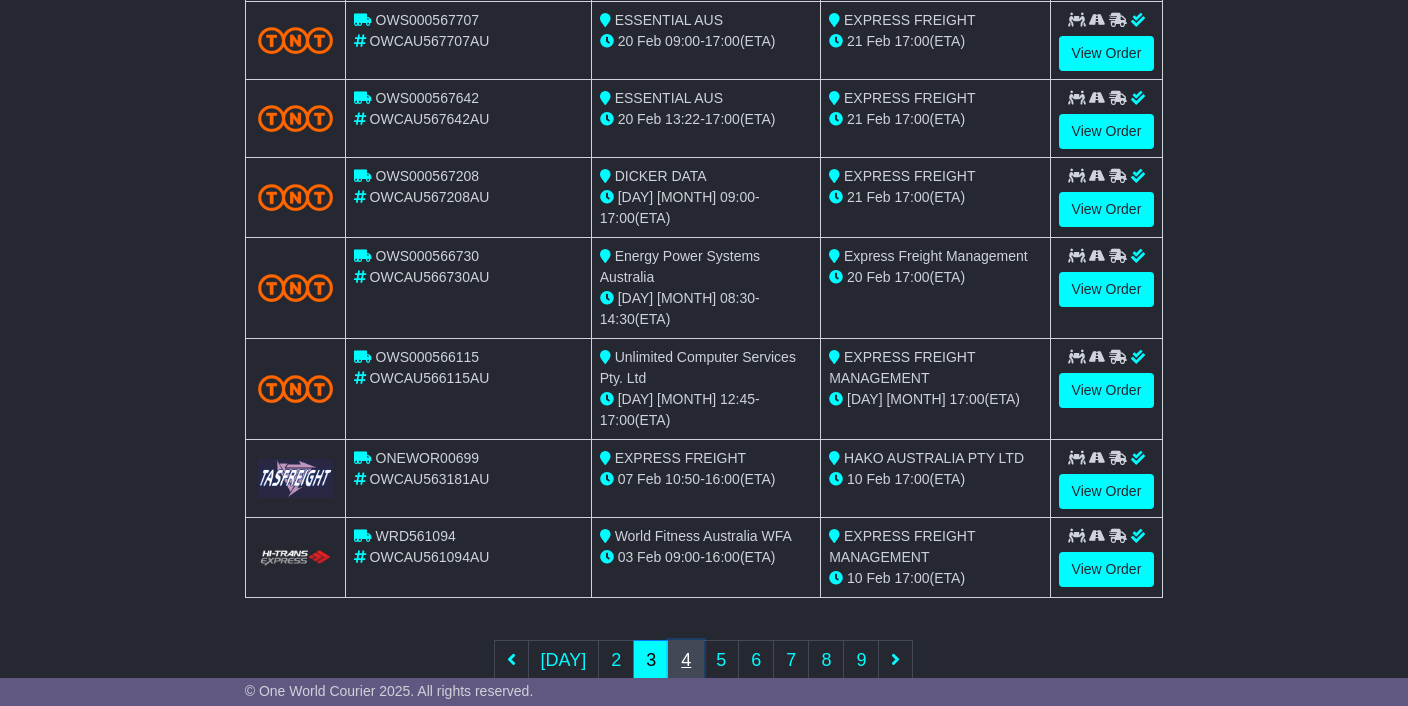 click on "[N]" at bounding box center (0, 0) 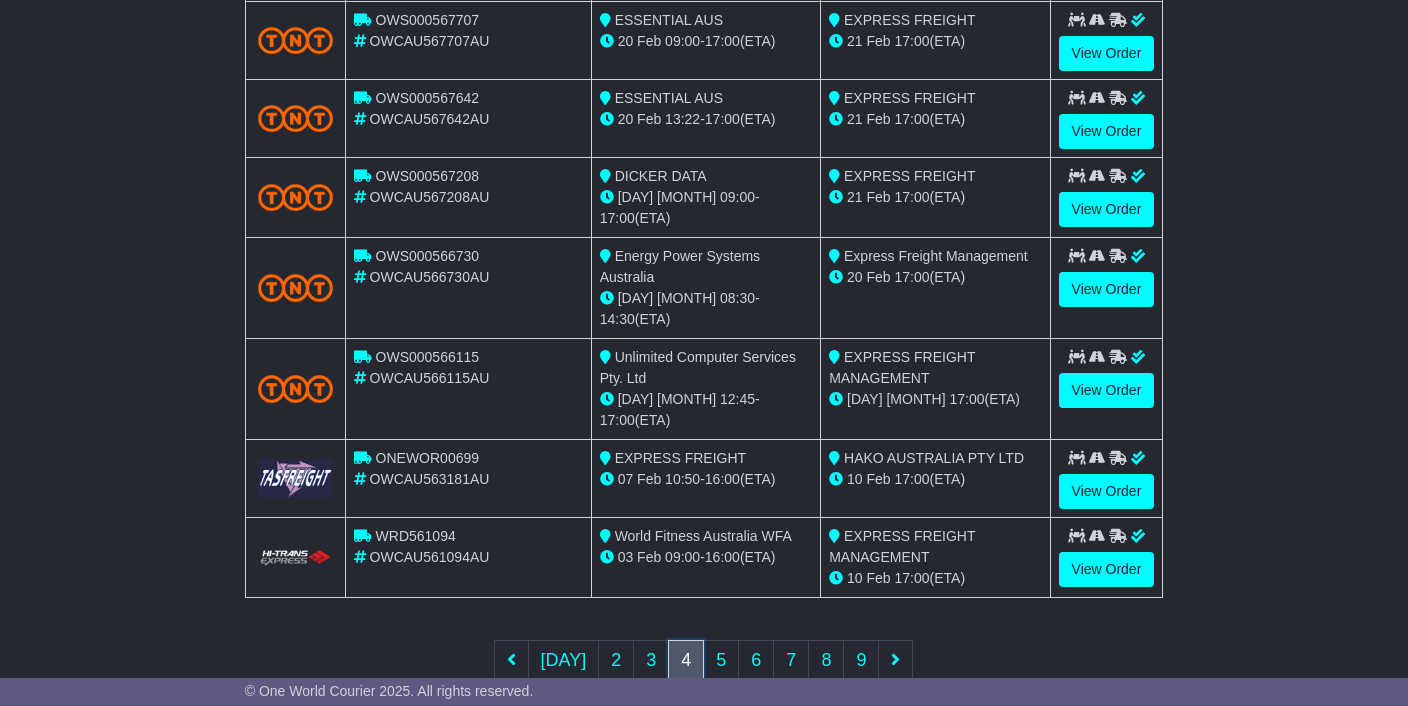 scroll, scrollTop: 884, scrollLeft: 0, axis: vertical 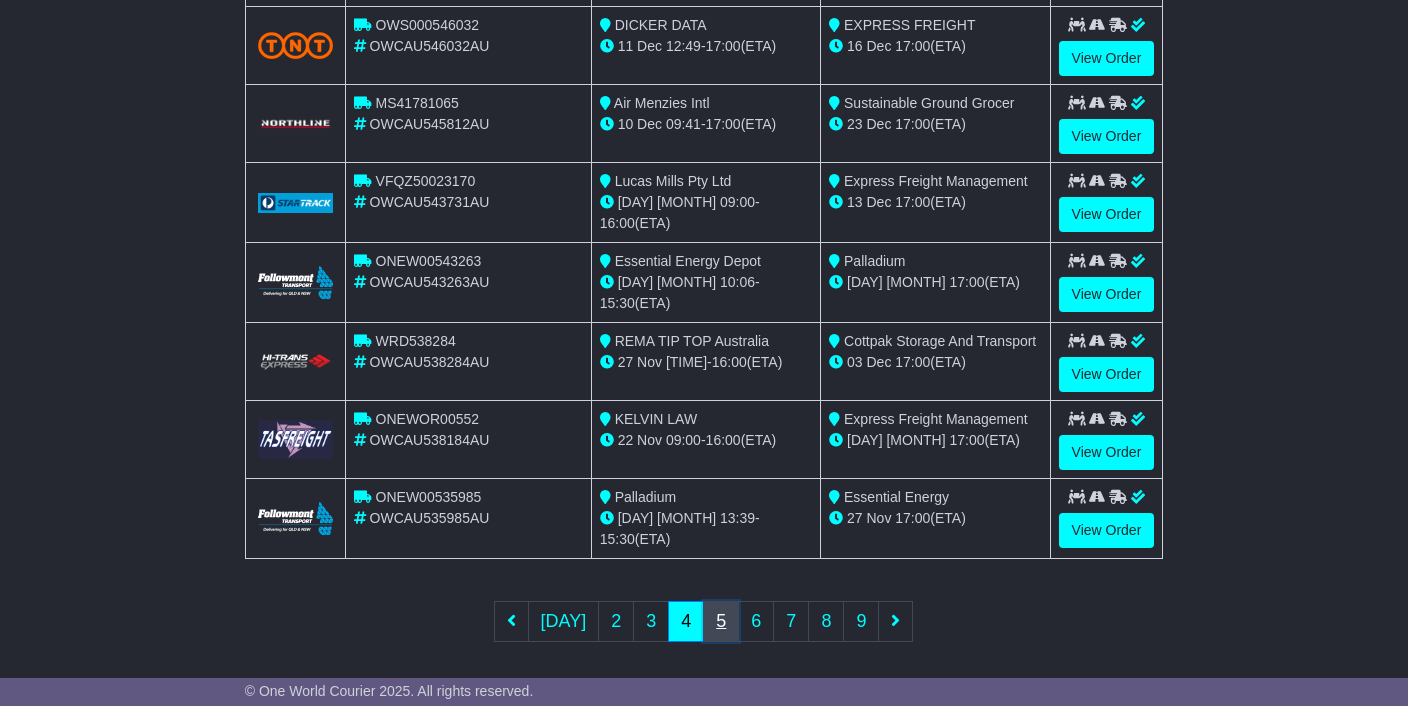 click on "[N]" at bounding box center [0, 0] 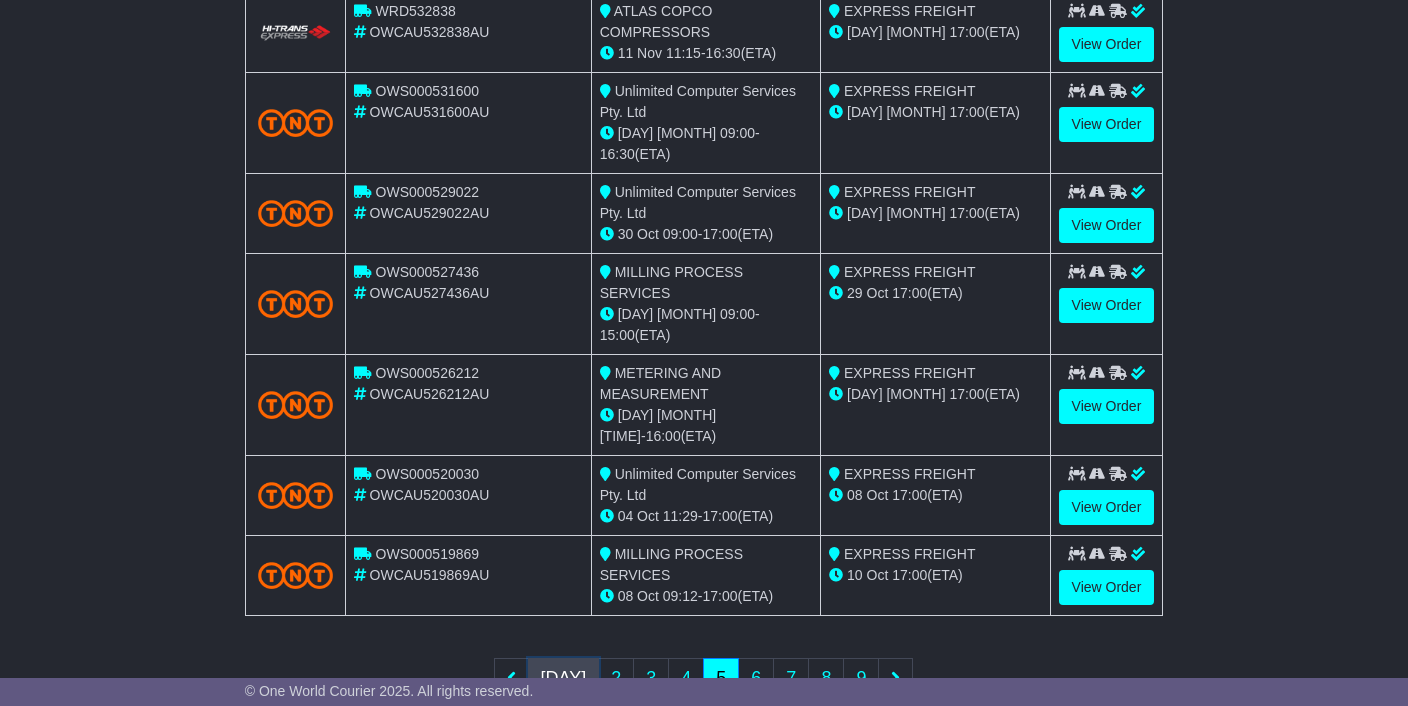 click on "[N]" at bounding box center [0, 0] 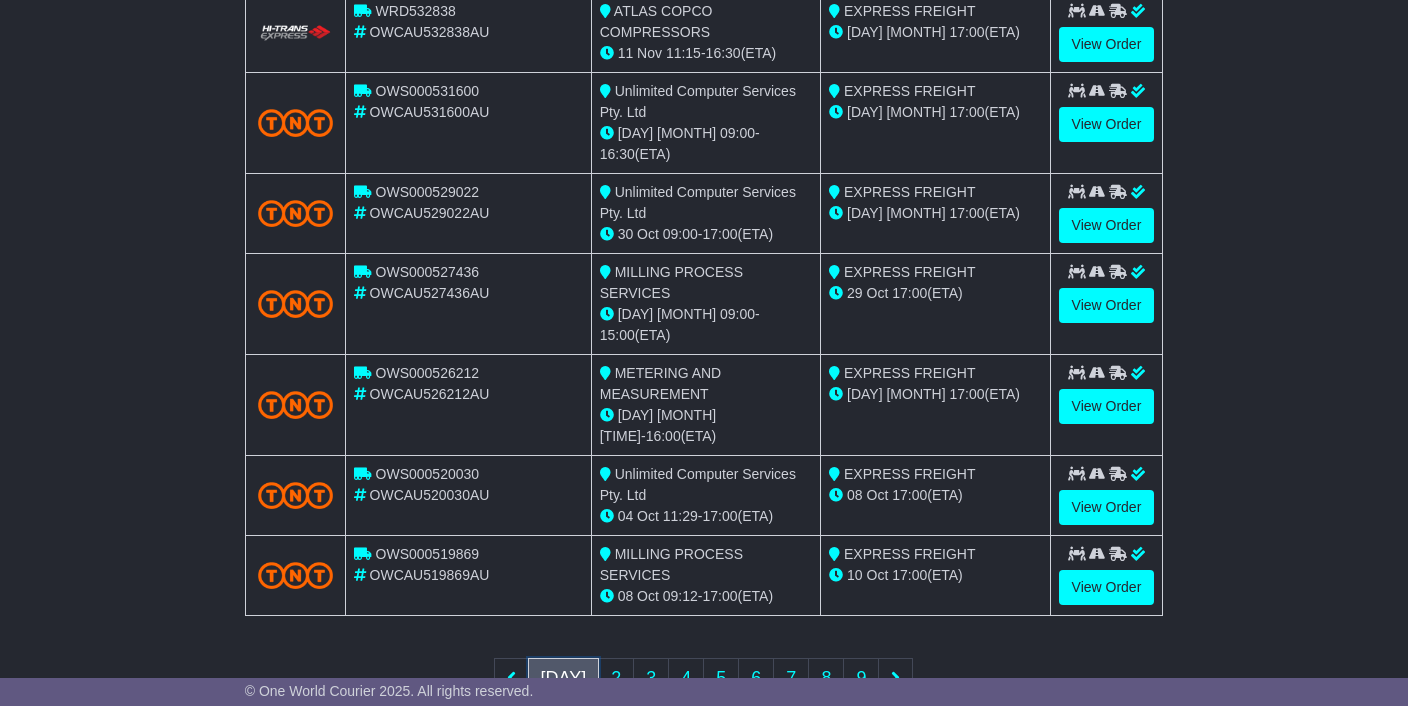 scroll, scrollTop: 886, scrollLeft: 0, axis: vertical 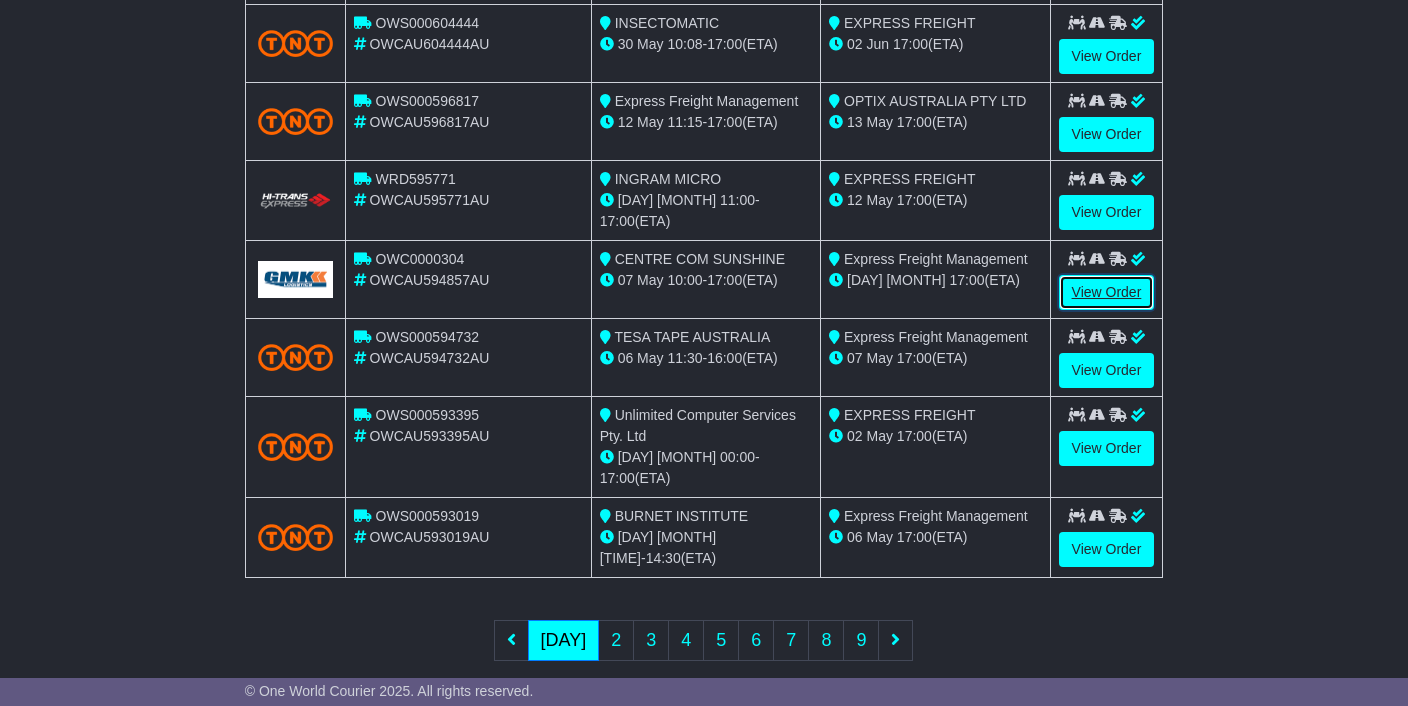 click on "View Order" at bounding box center (1107, 292) 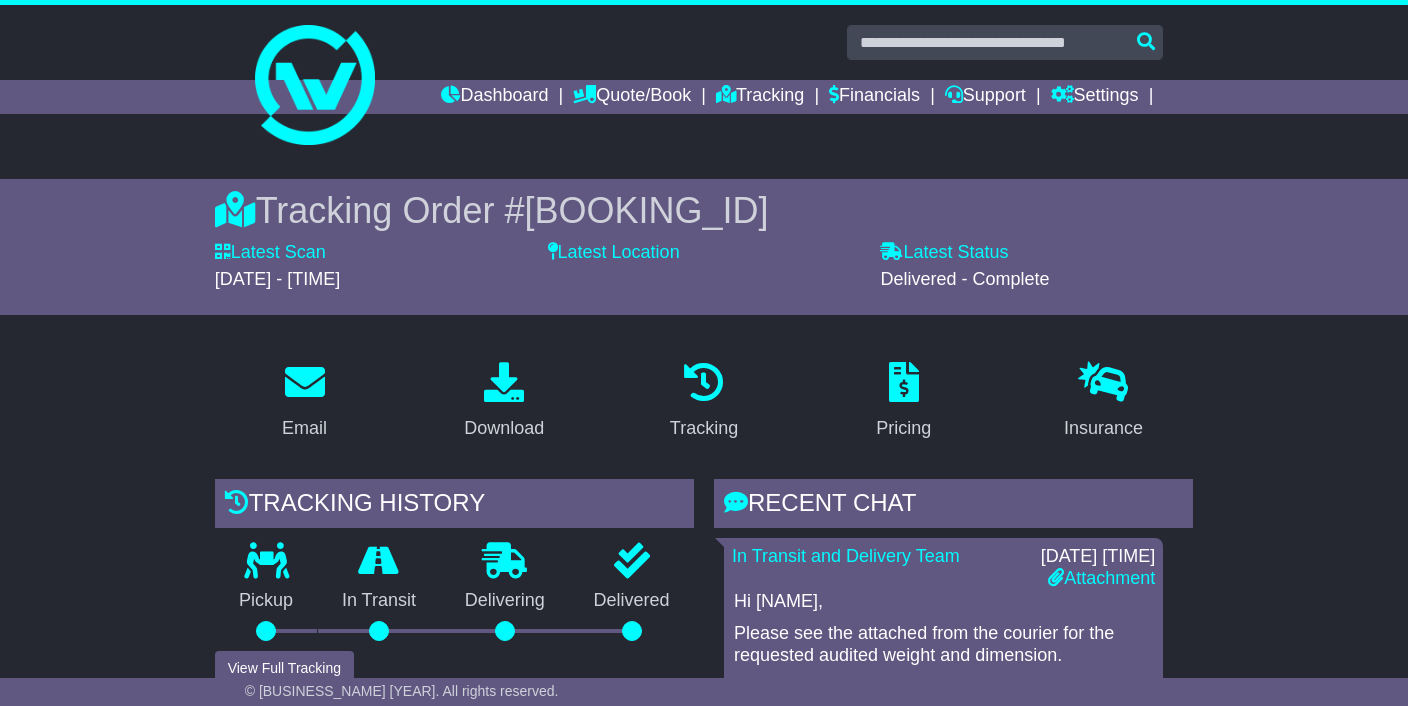 scroll, scrollTop: 166, scrollLeft: 0, axis: vertical 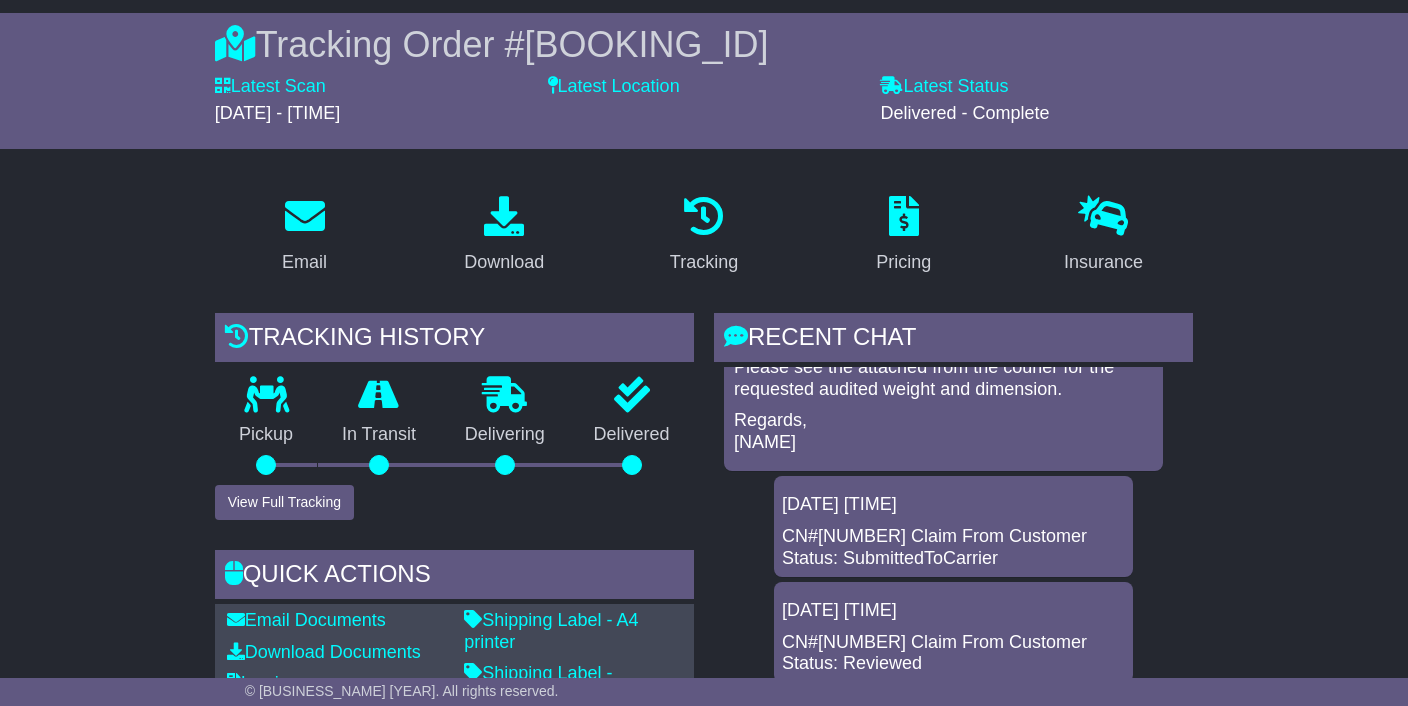 click on "CN#[NUMBER] Claim From Customer Status: SubmittedToCarrier" at bounding box center [953, 547] 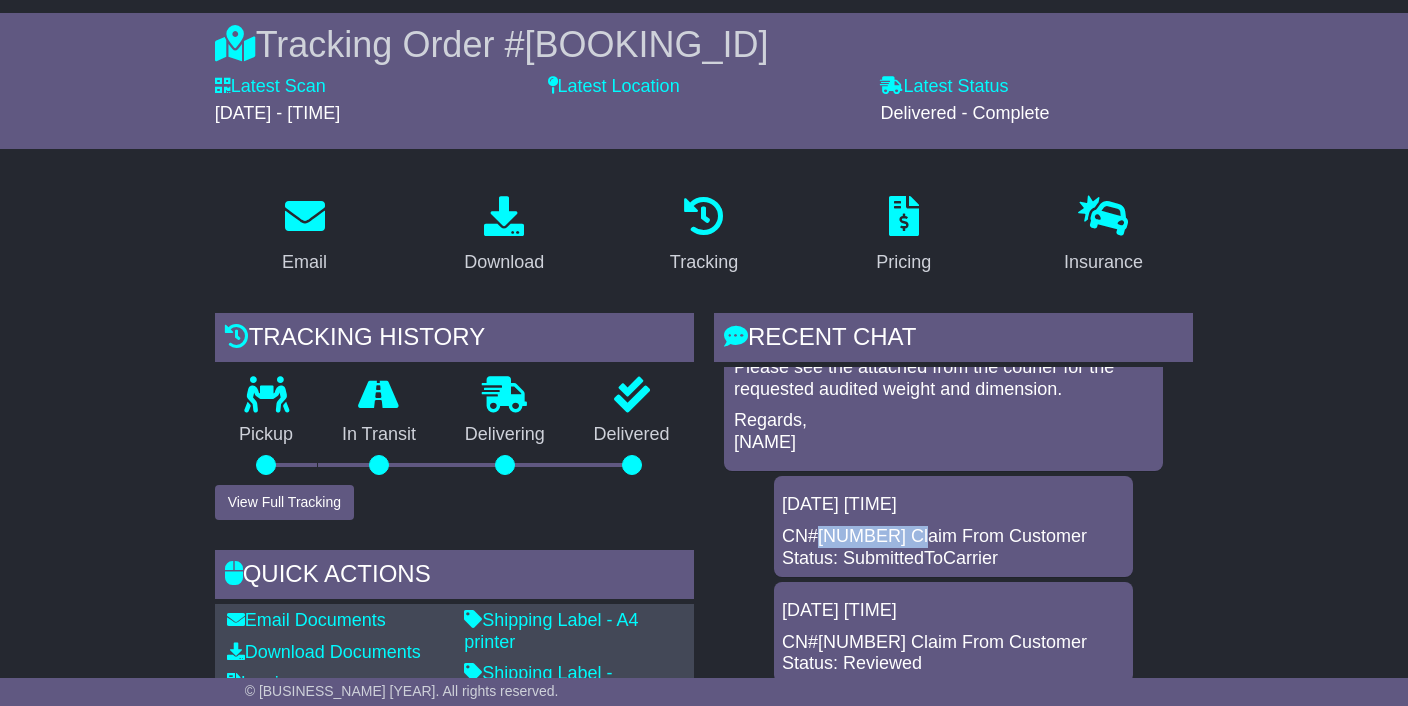 click on "CN#[NUMBER] Claim From Customer Status: SubmittedToCarrier" at bounding box center (953, 547) 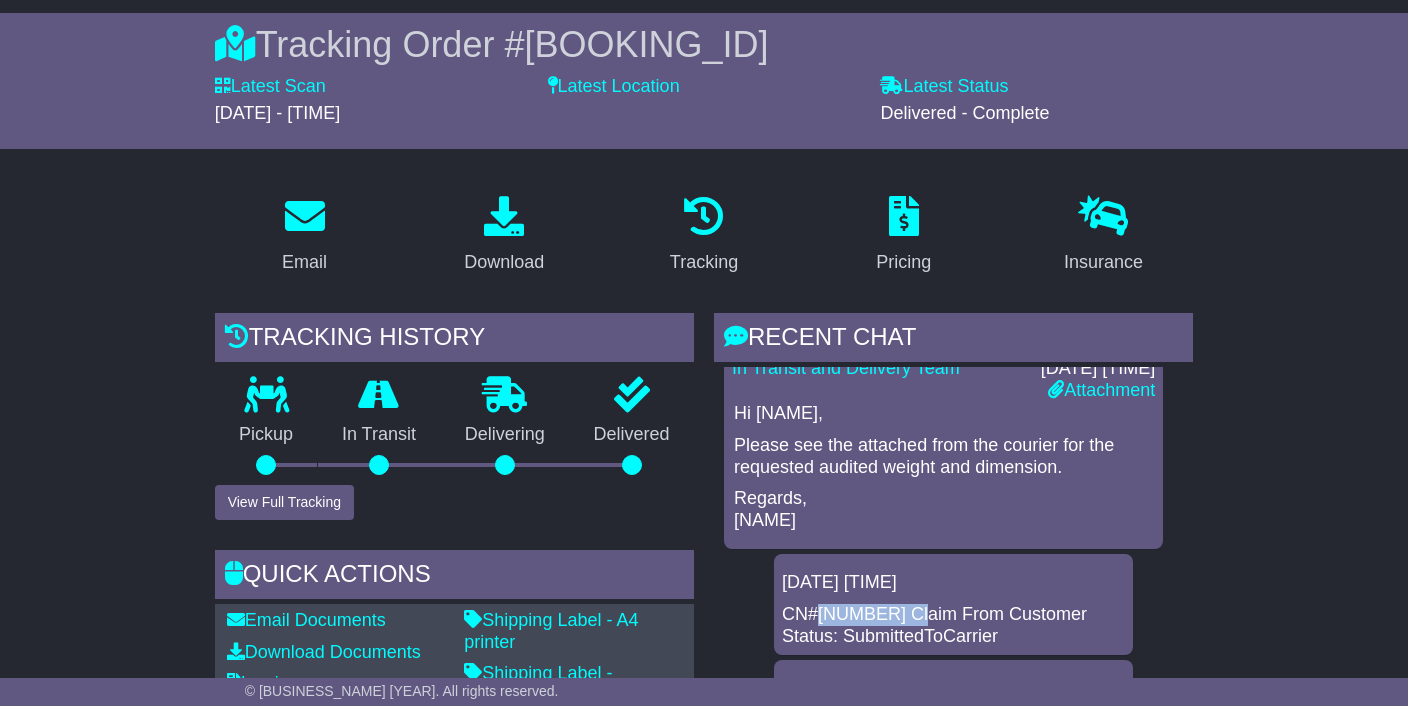scroll, scrollTop: 0, scrollLeft: 0, axis: both 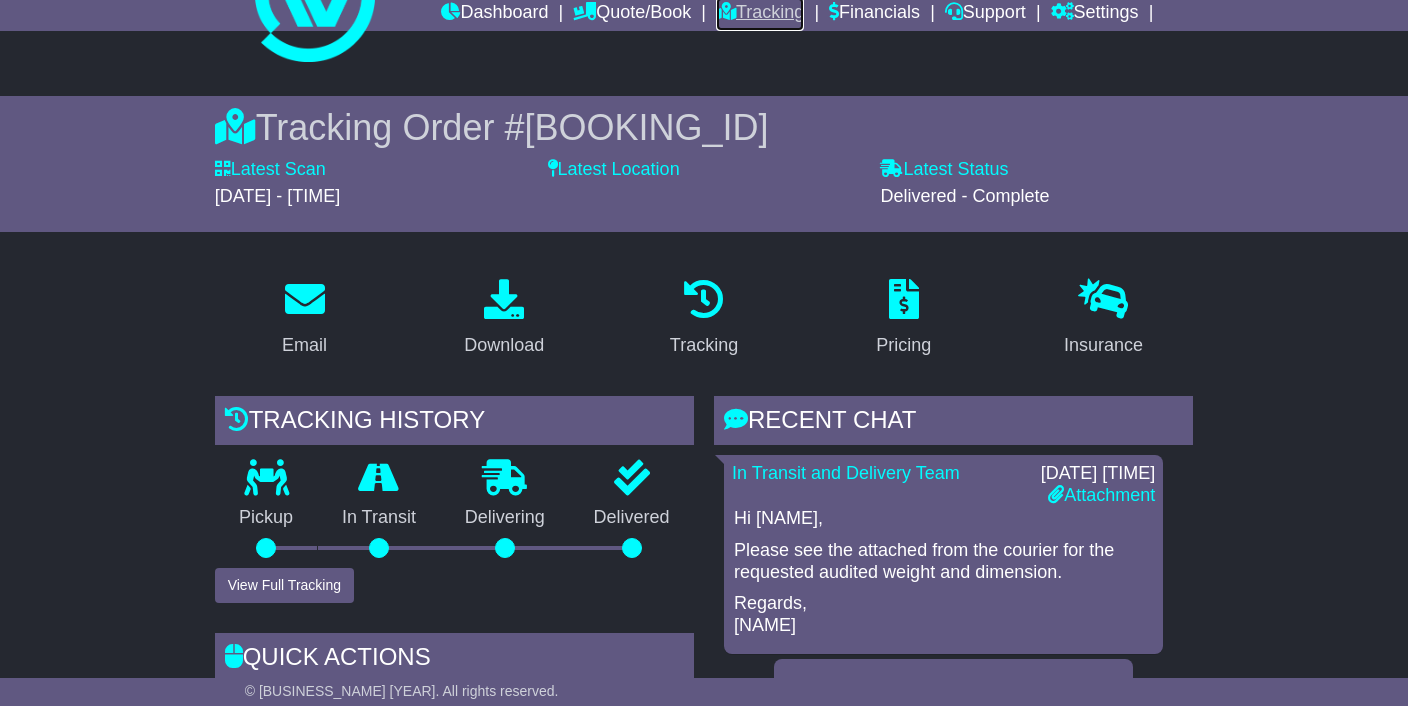 click on "Tracking" at bounding box center (760, 14) 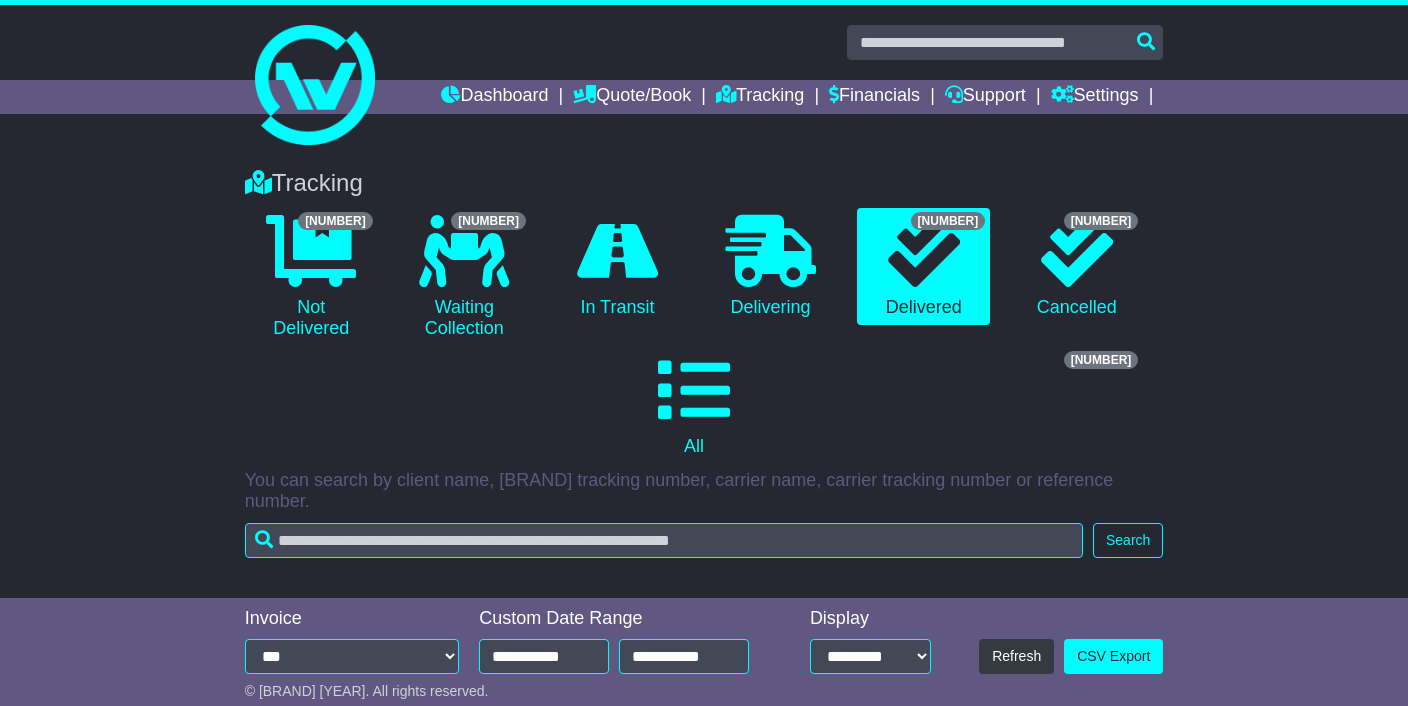 scroll, scrollTop: 254, scrollLeft: 0, axis: vertical 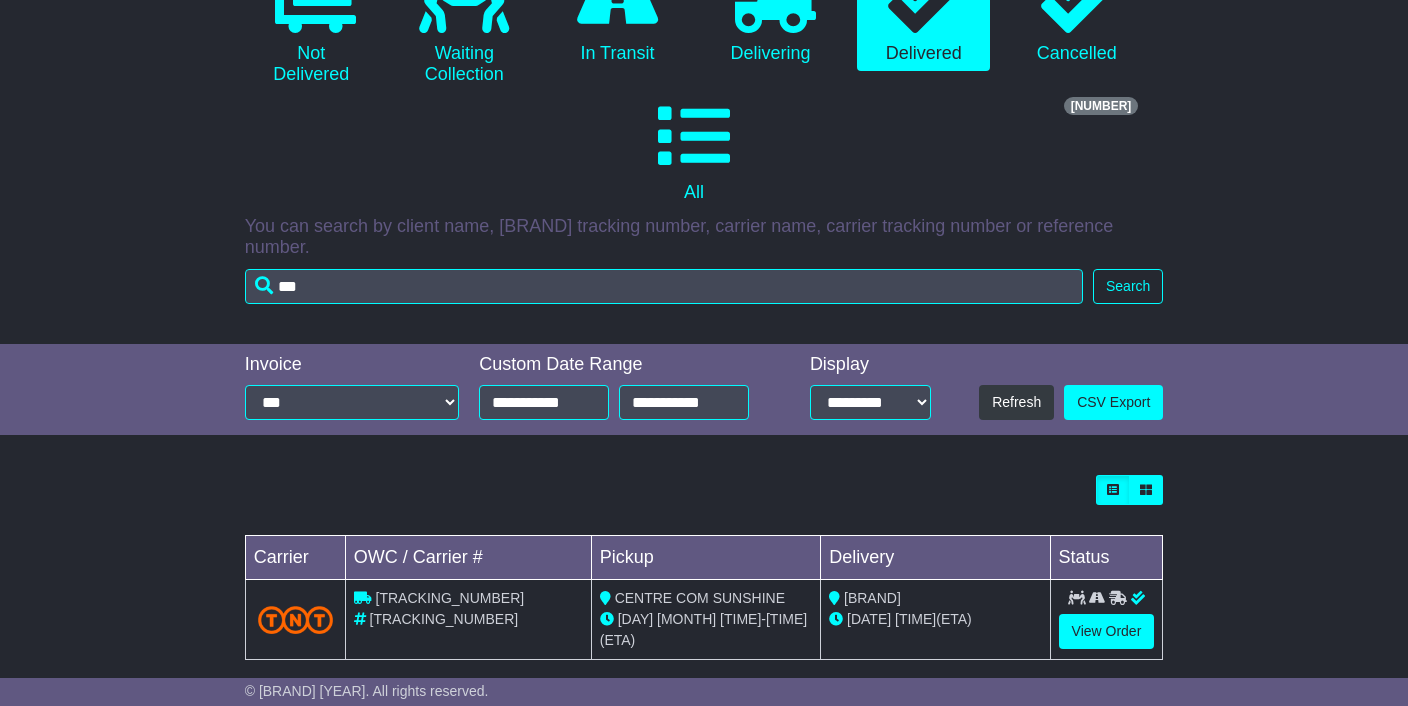 type on "***" 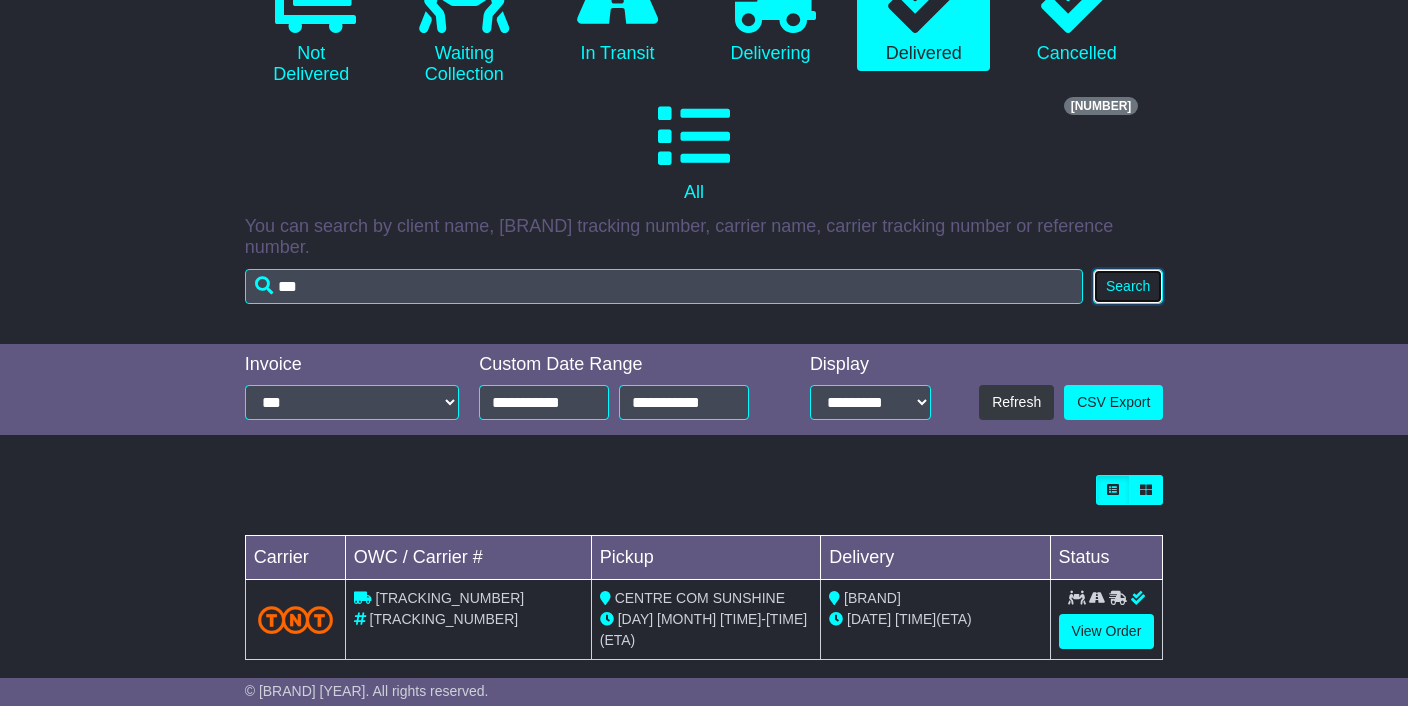 click on "Search" at bounding box center [1128, 286] 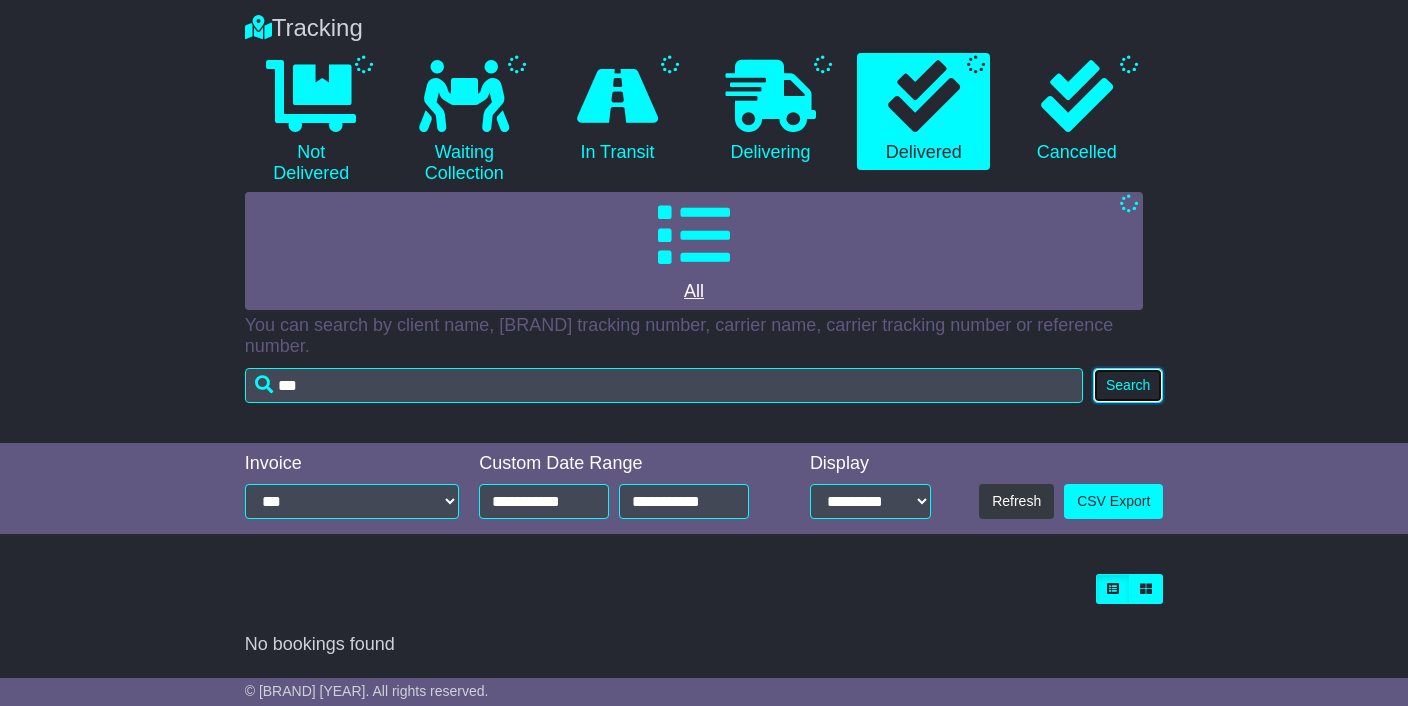 scroll, scrollTop: 133, scrollLeft: 0, axis: vertical 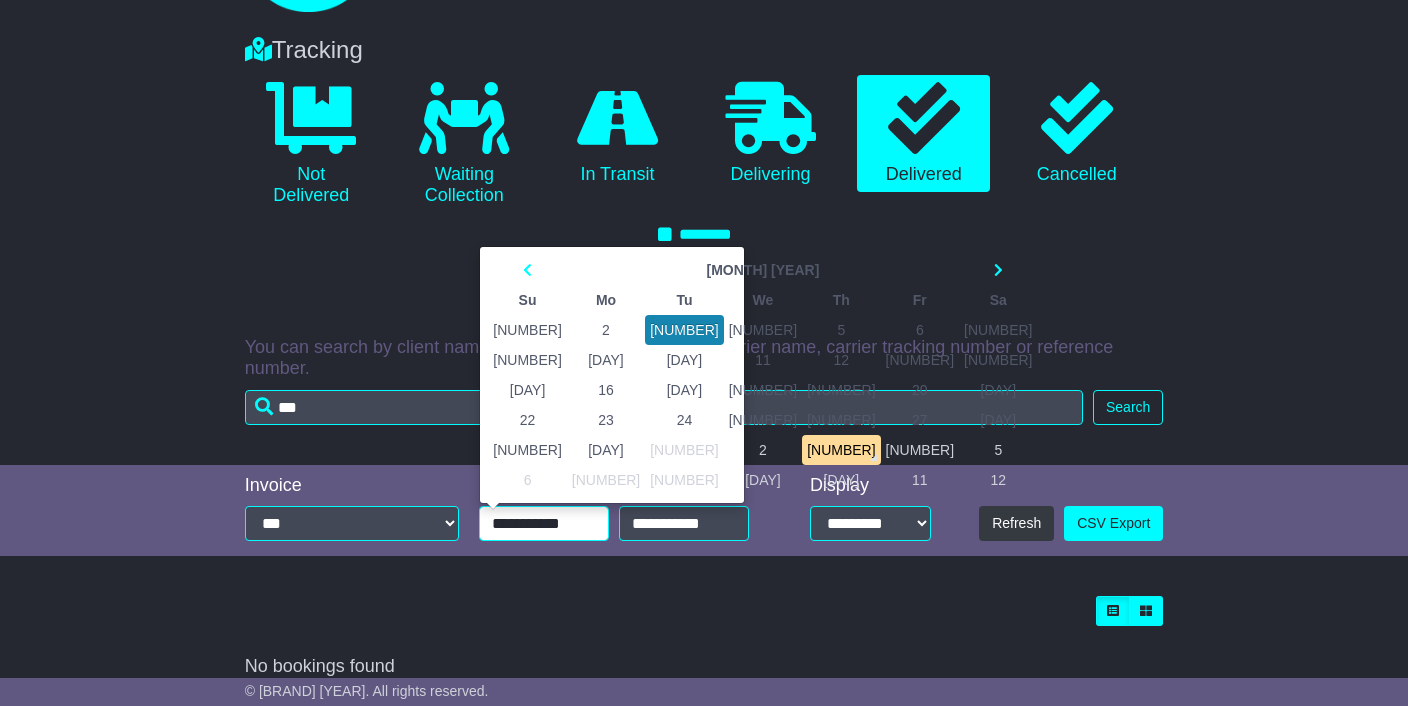 drag, startPoint x: 572, startPoint y: 497, endPoint x: 615, endPoint y: 500, distance: 43.104523 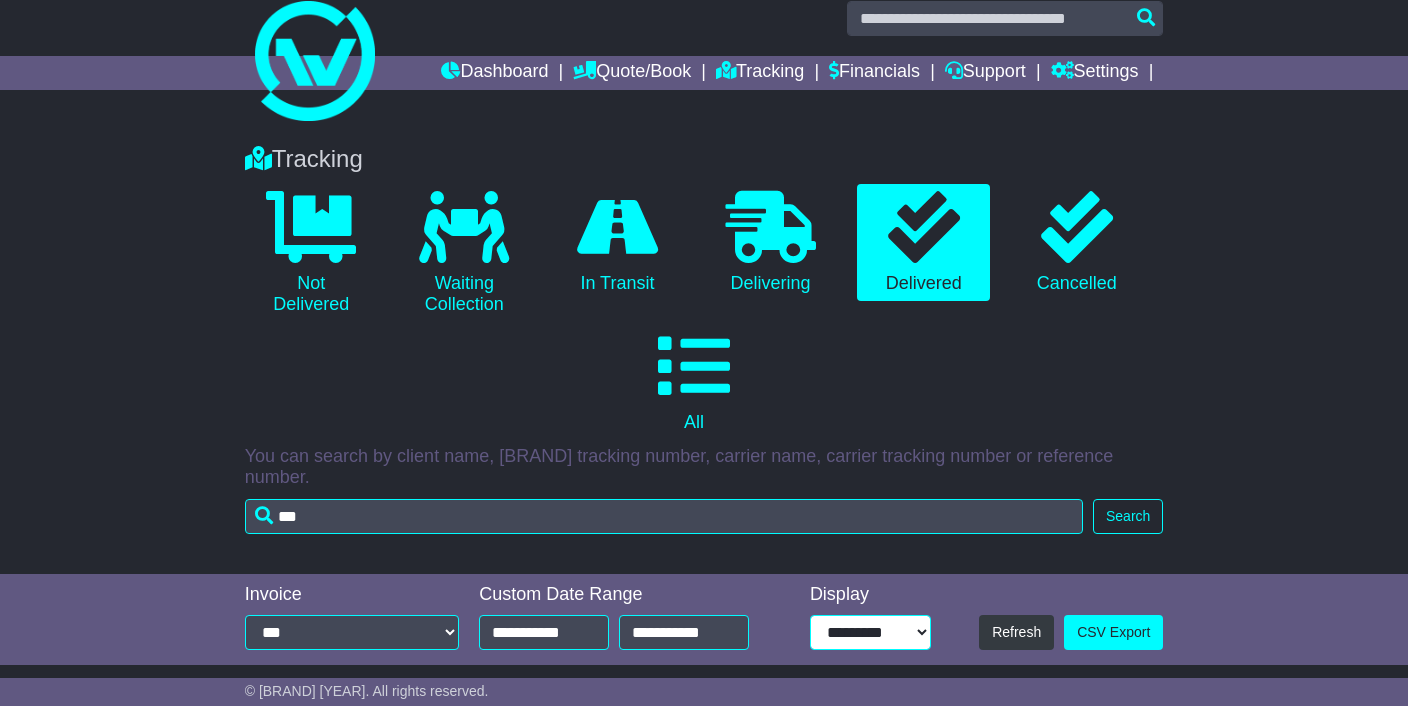 scroll, scrollTop: 0, scrollLeft: 0, axis: both 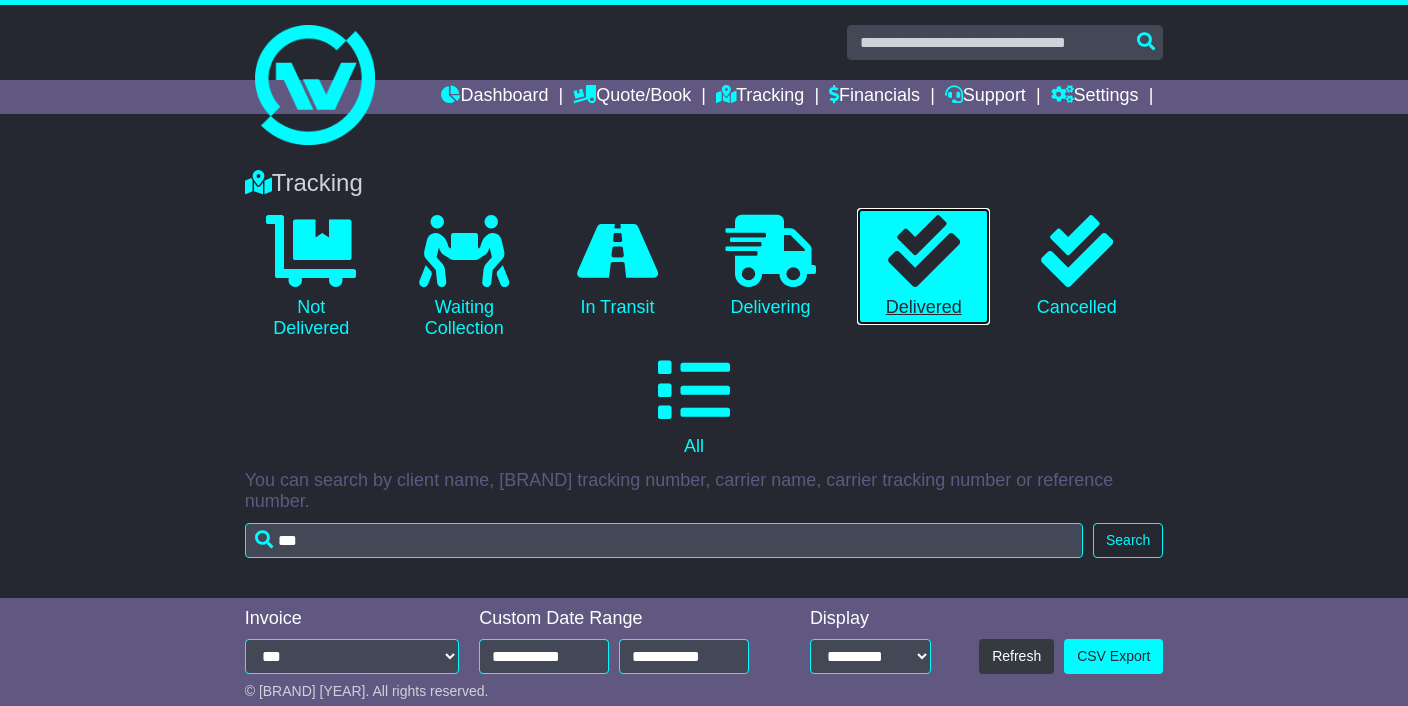 click on "0
Delivered" at bounding box center [923, 267] 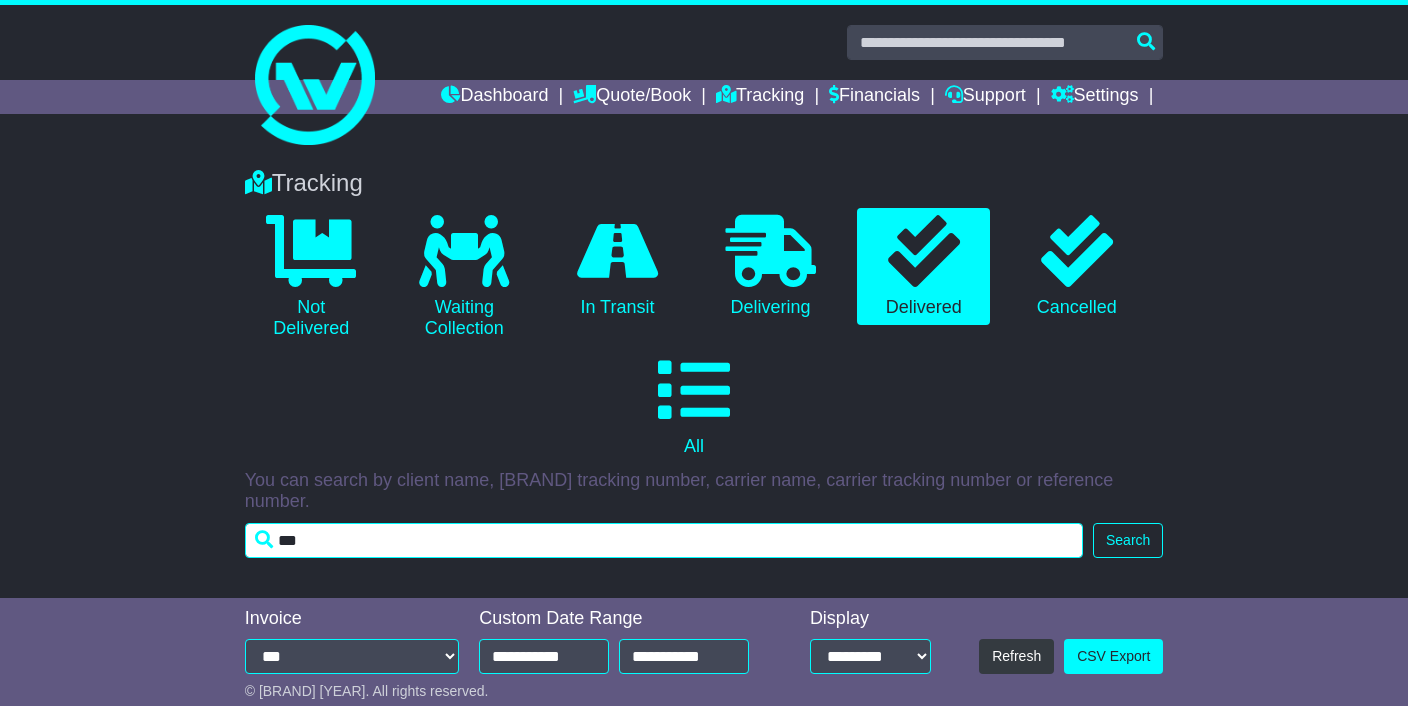 drag, startPoint x: 461, startPoint y: 528, endPoint x: 121, endPoint y: 511, distance: 340.42474 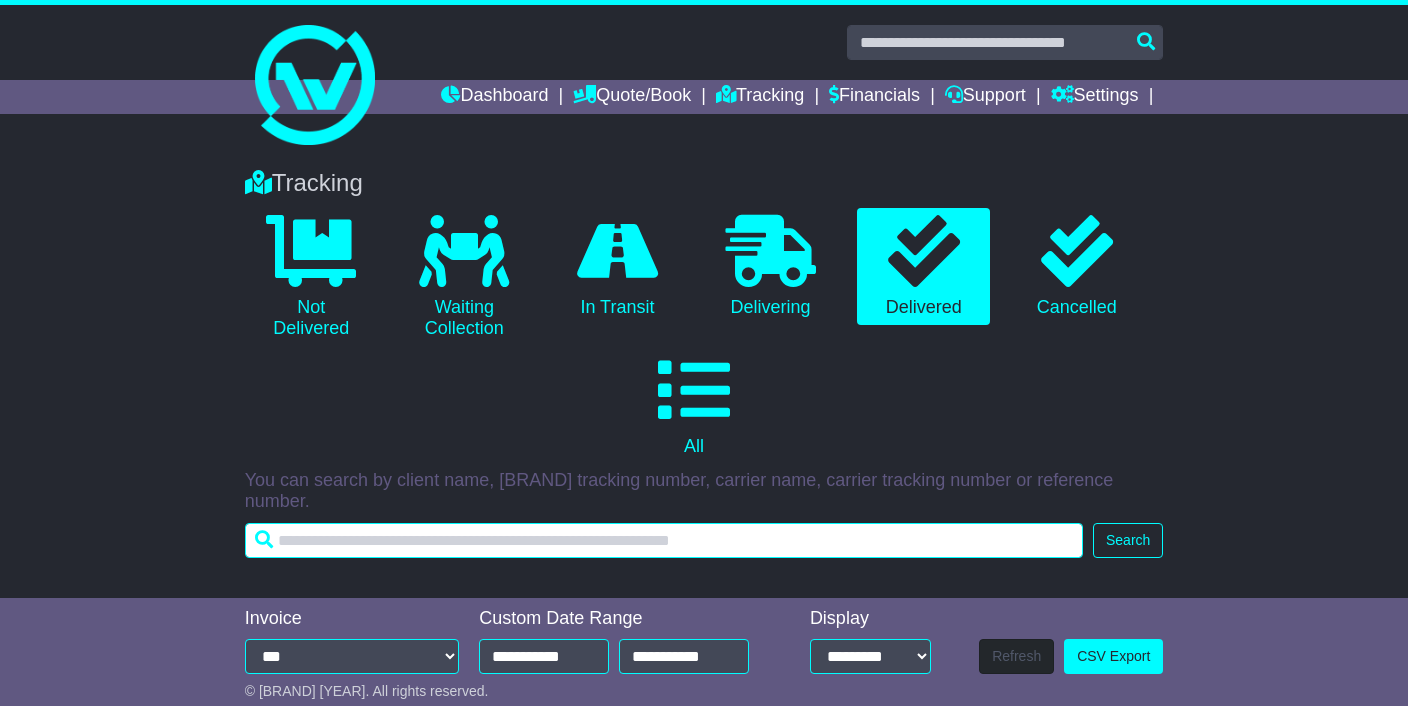 type 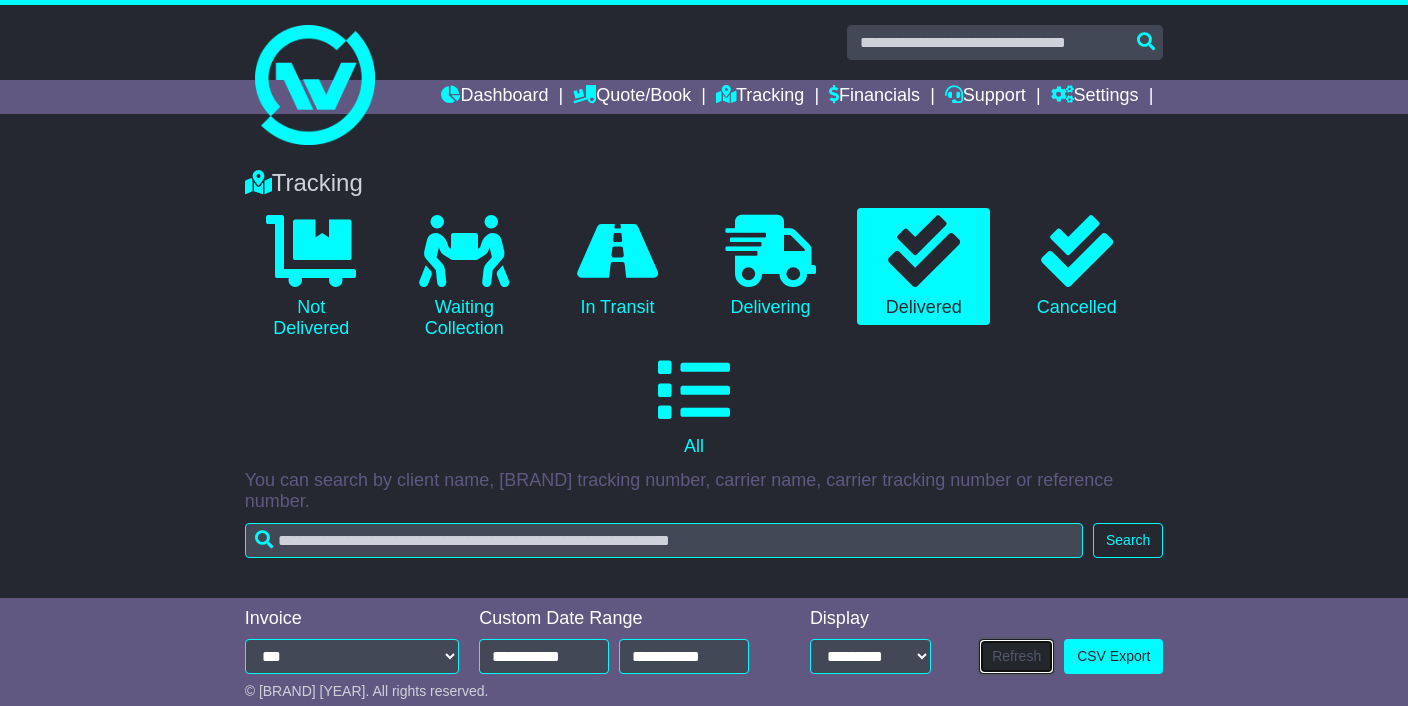 click on "Refresh" at bounding box center [1016, 656] 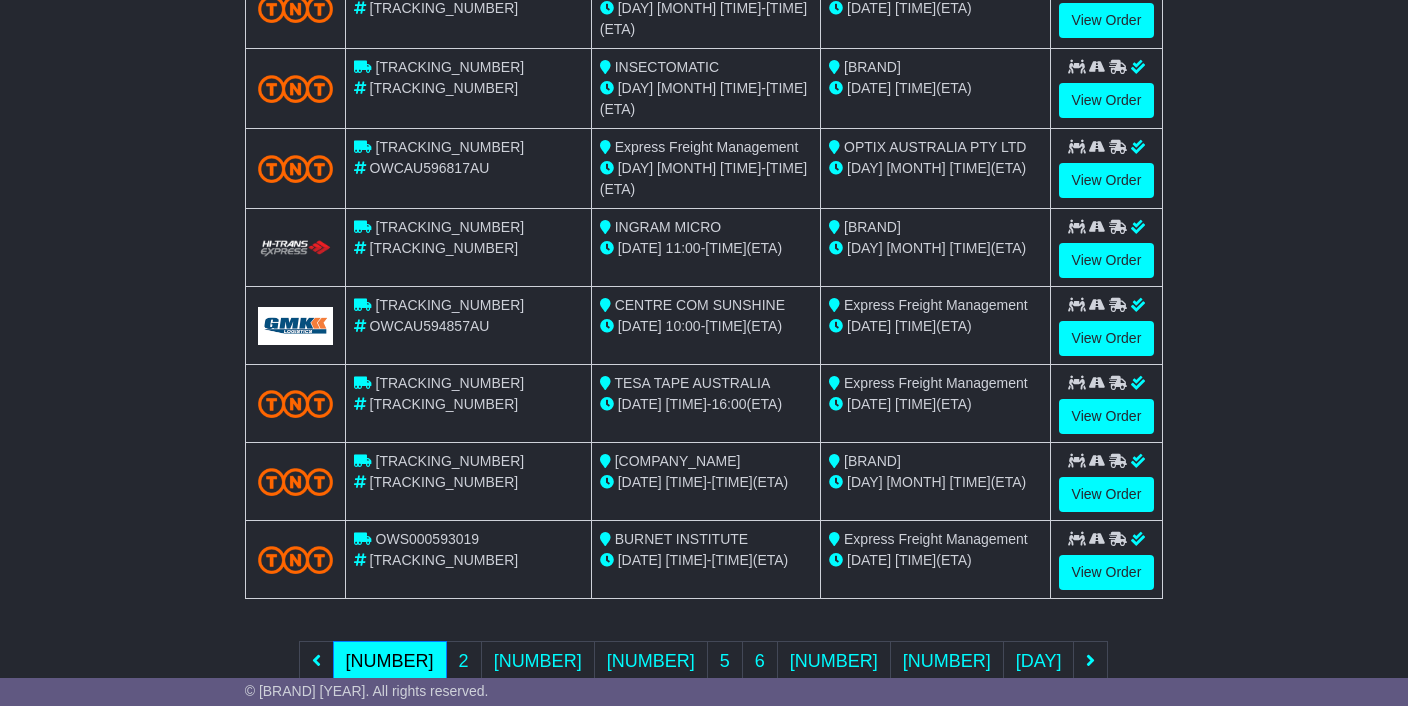 scroll, scrollTop: 866, scrollLeft: 0, axis: vertical 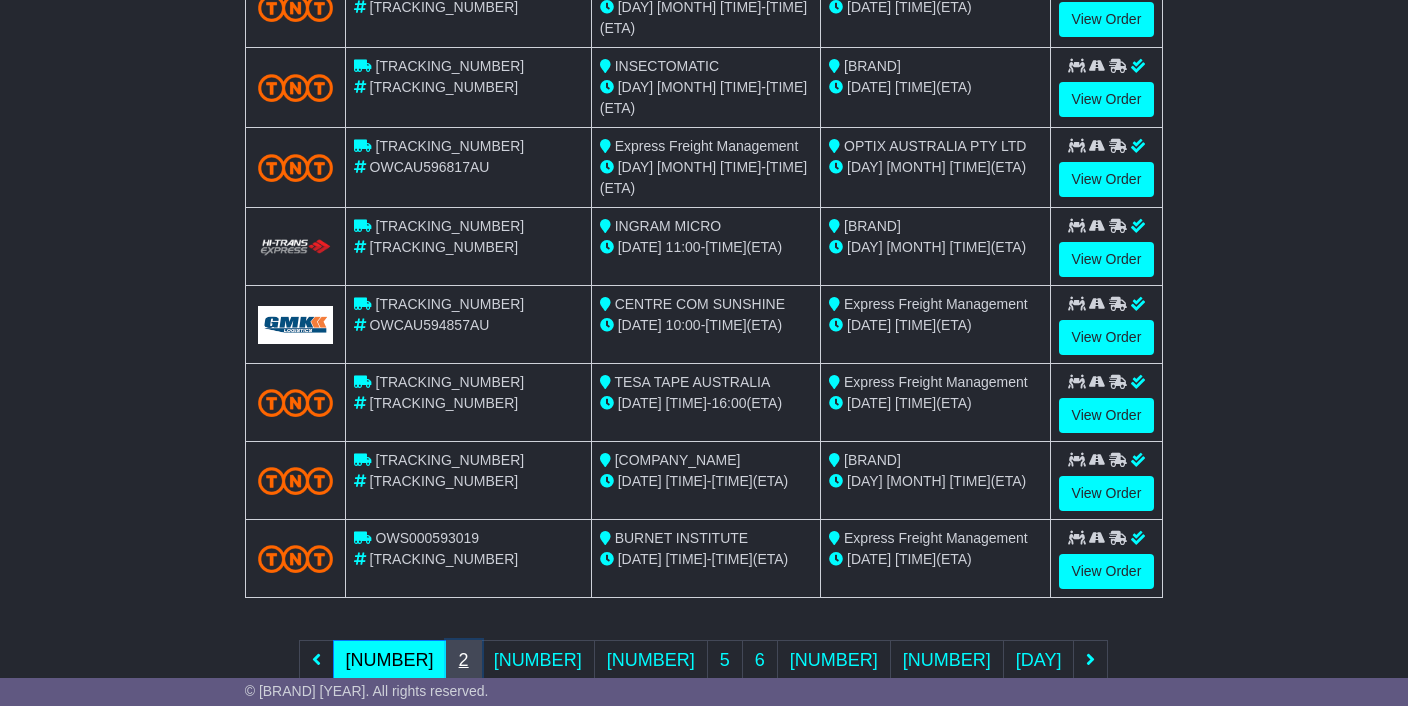click on "2" at bounding box center [0, 0] 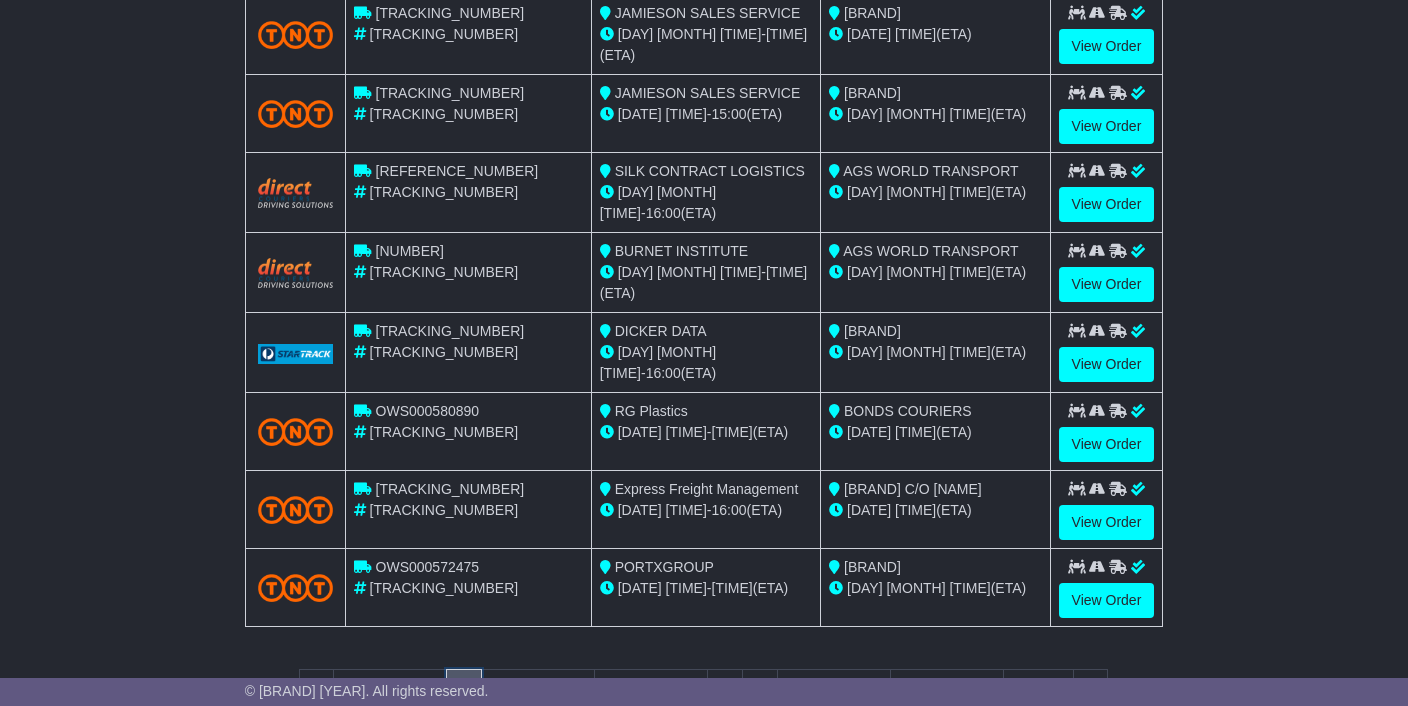 scroll, scrollTop: 886, scrollLeft: 0, axis: vertical 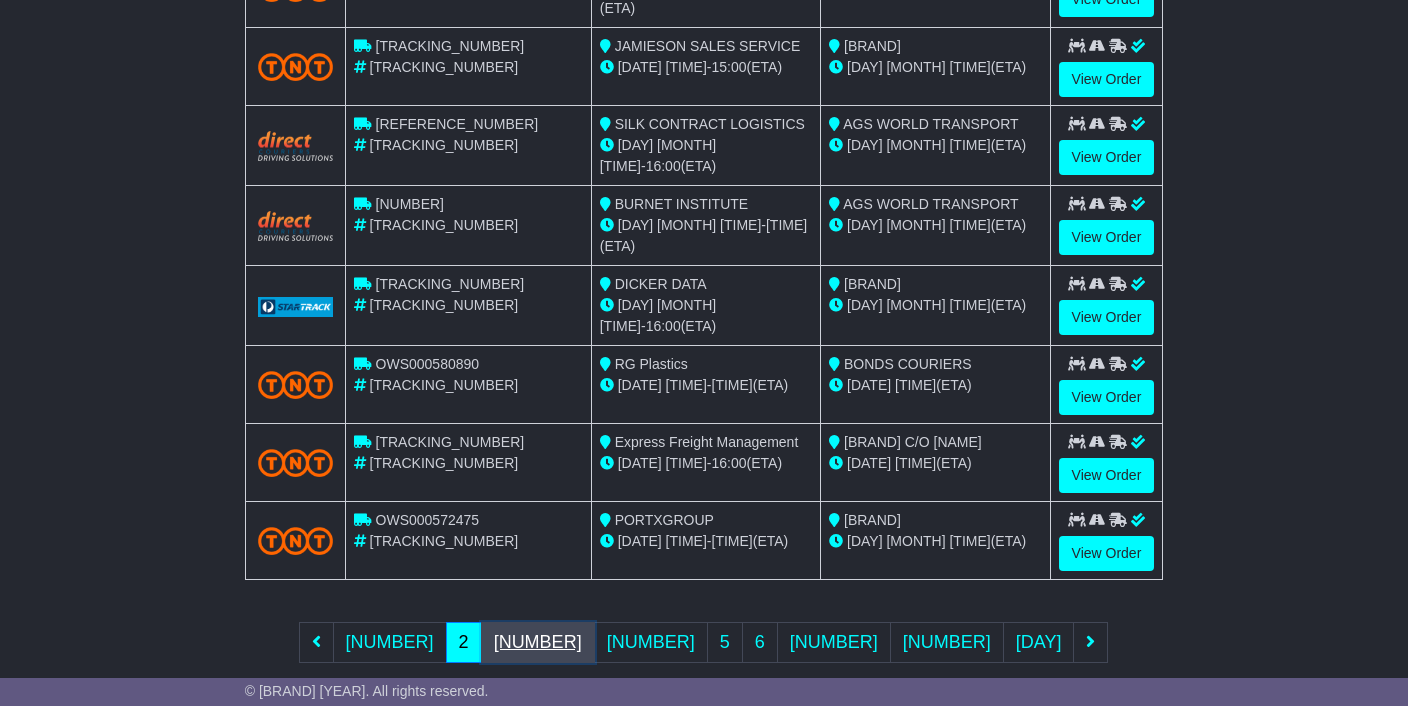 click on "3" at bounding box center (0, 0) 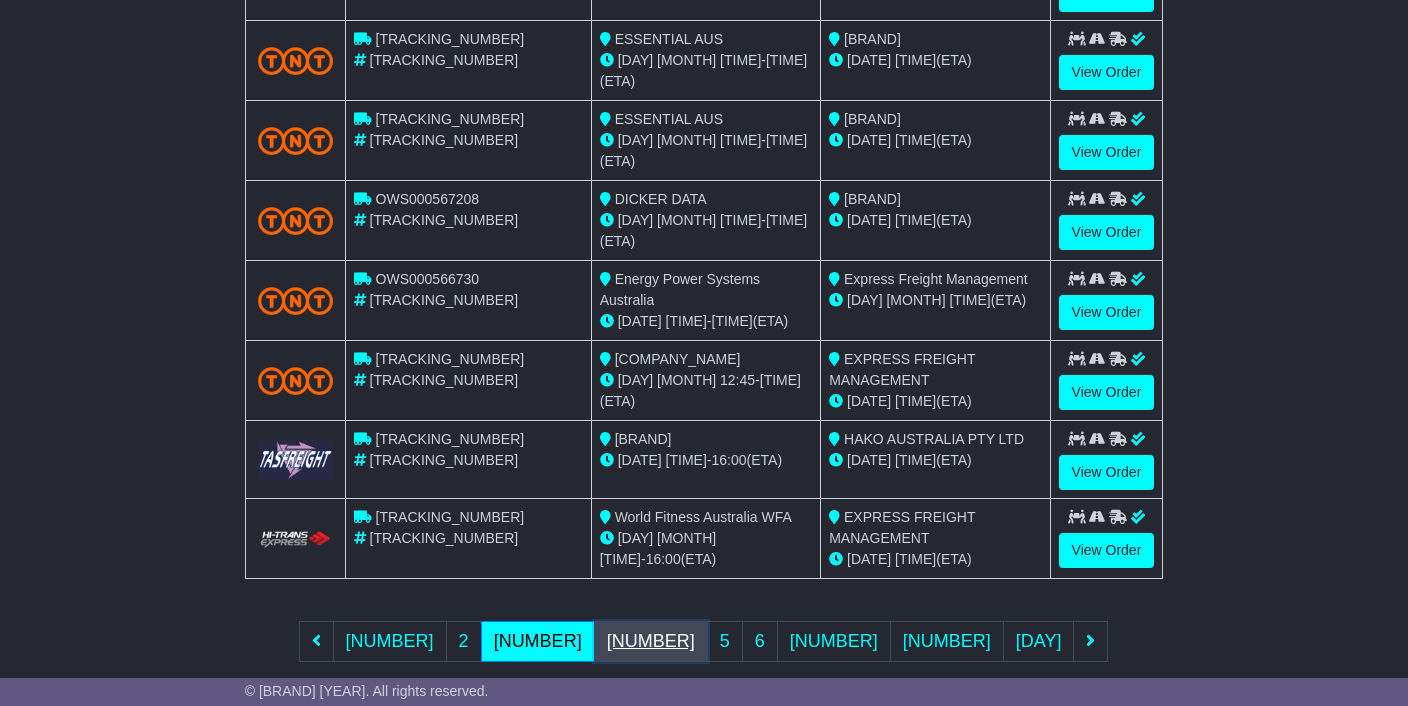 click on "[N]" at bounding box center [0, 0] 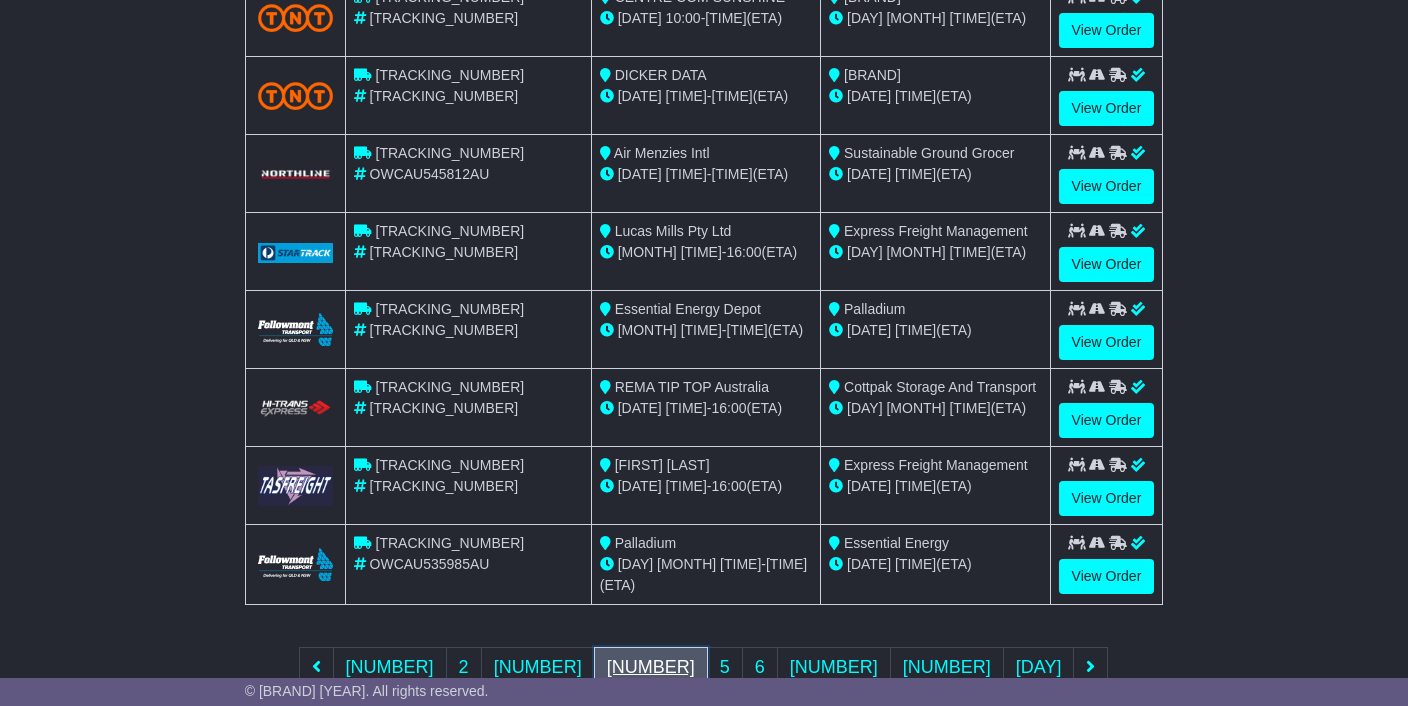 scroll, scrollTop: 884, scrollLeft: 0, axis: vertical 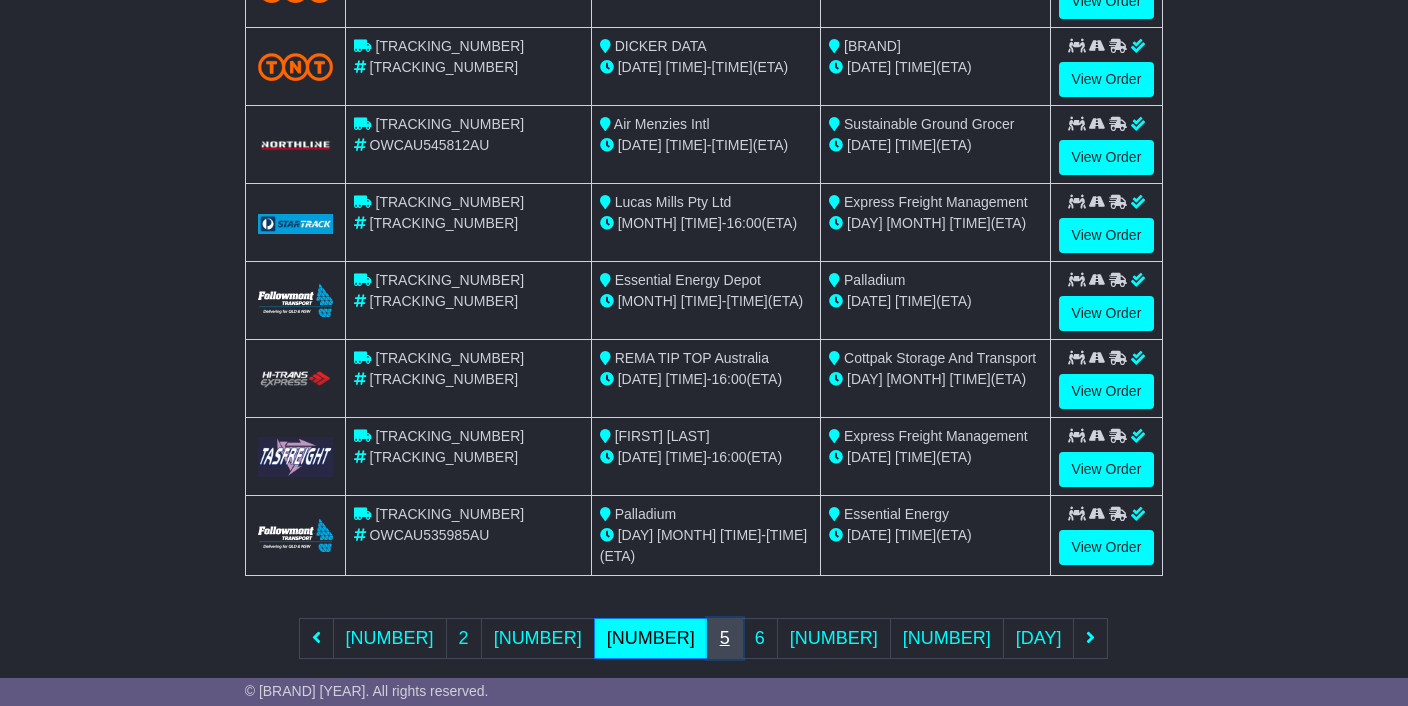 click on "[N]" at bounding box center [0, 0] 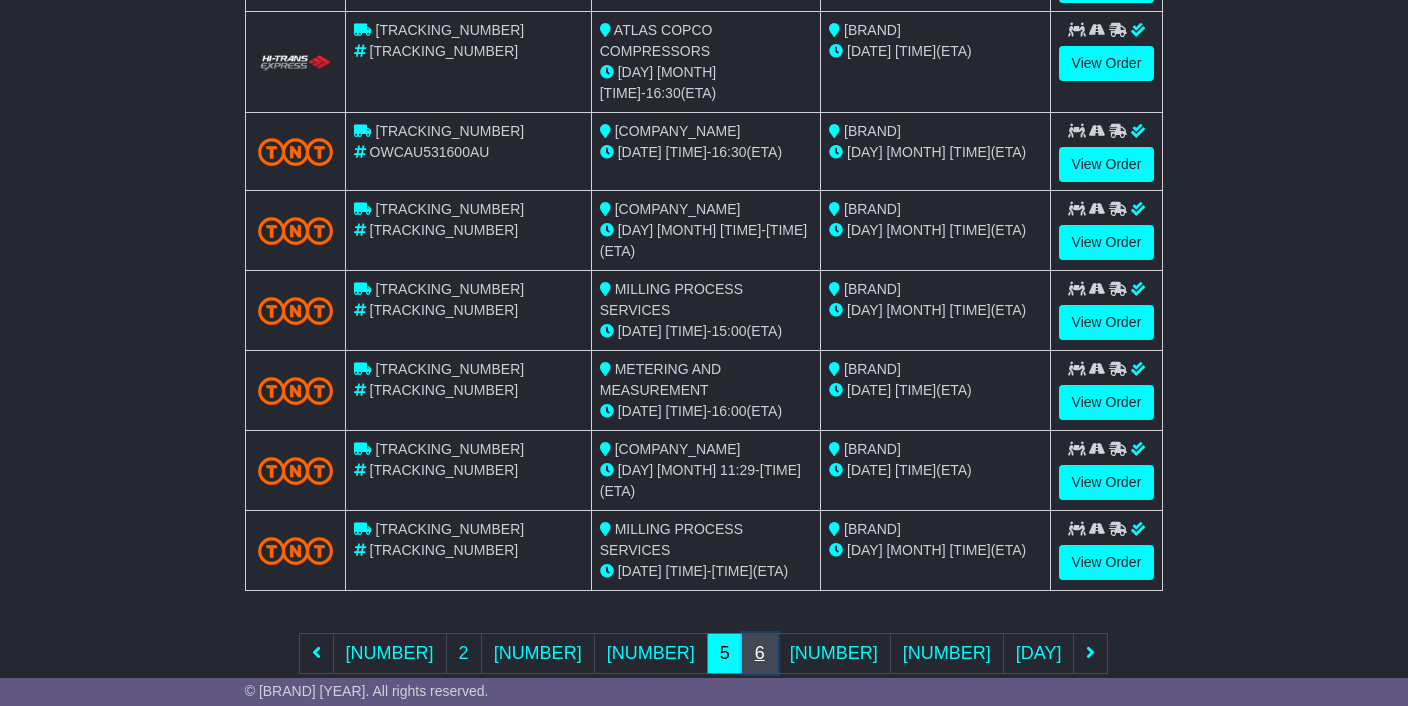 click on "[N]" at bounding box center (0, 0) 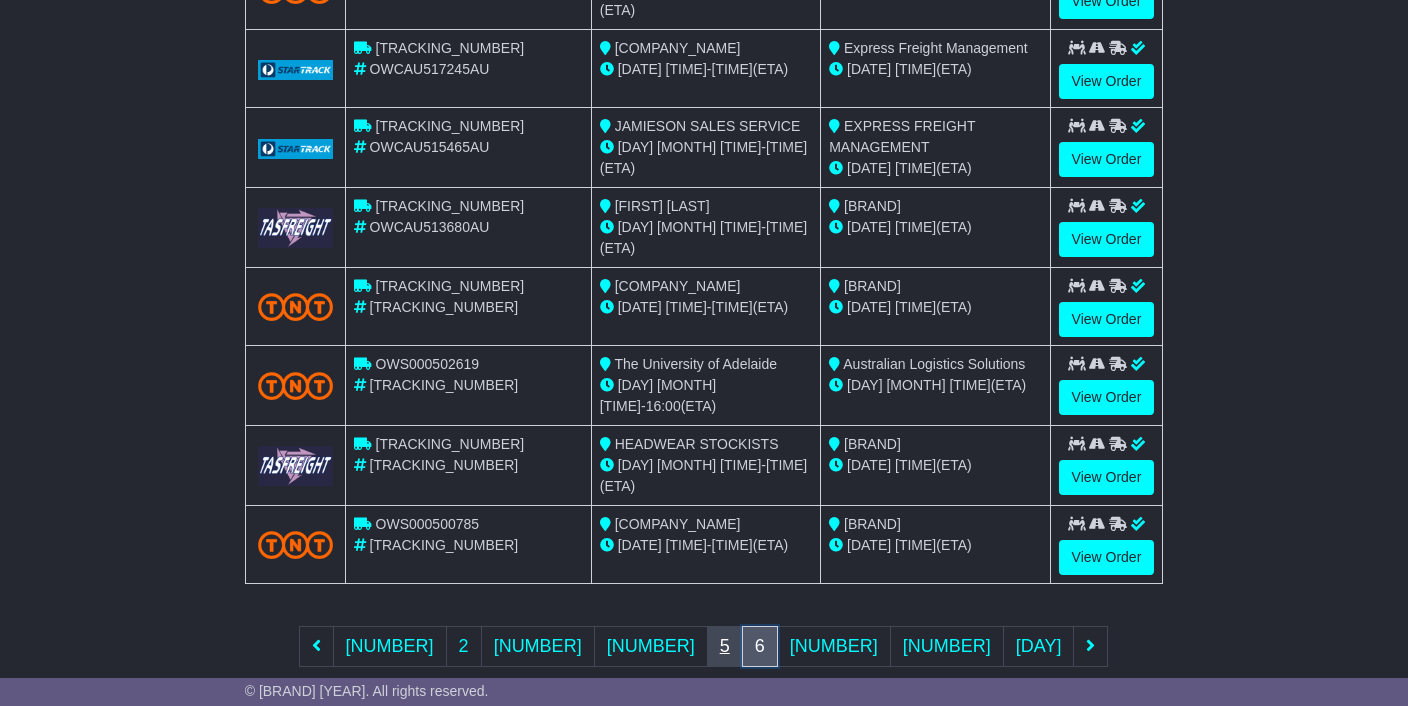 scroll, scrollTop: 896, scrollLeft: 0, axis: vertical 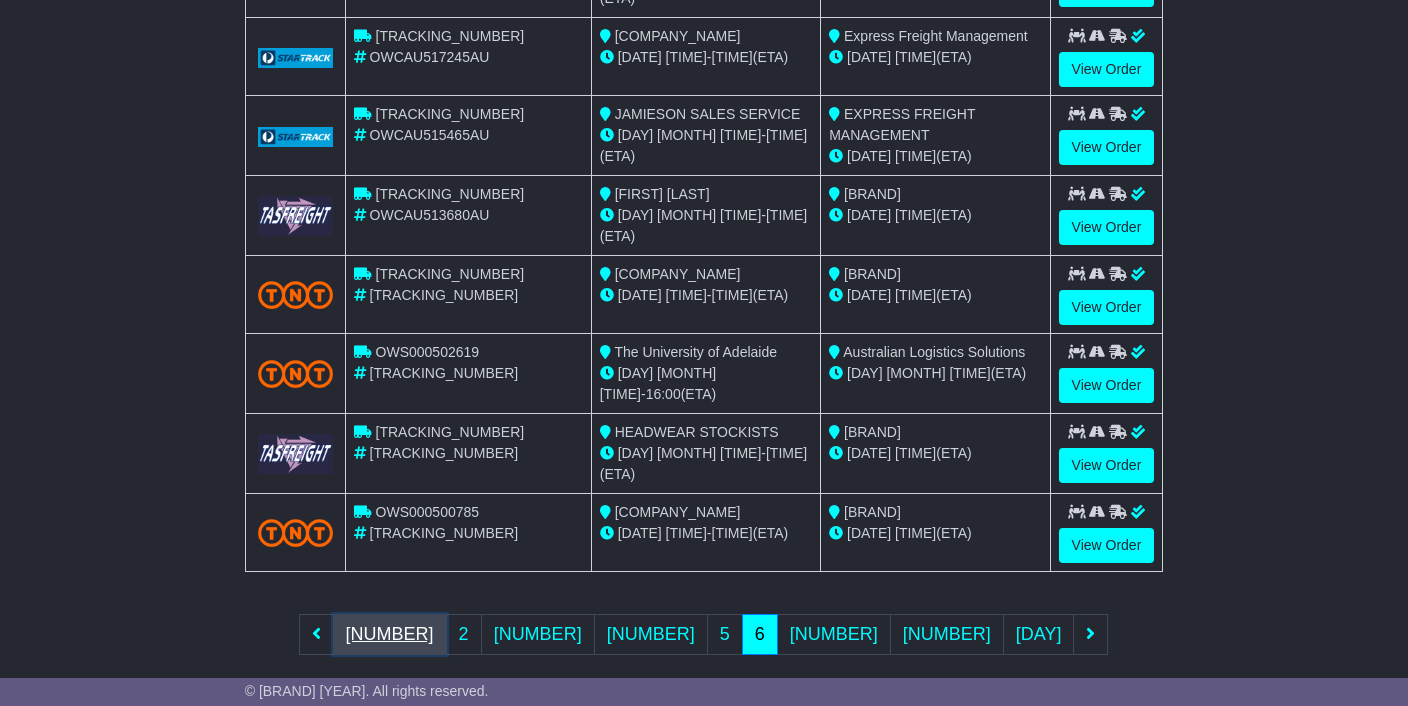 click on "[N]" at bounding box center [0, 0] 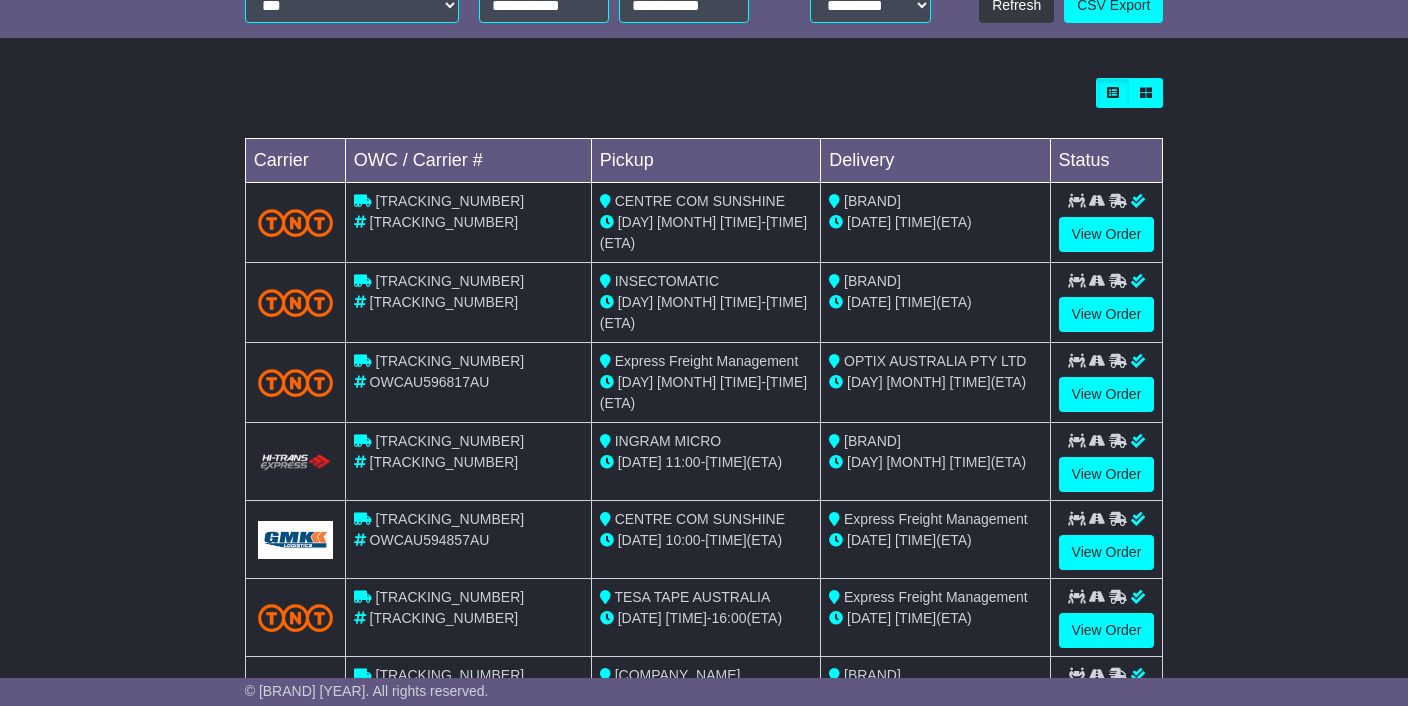 scroll, scrollTop: 652, scrollLeft: 0, axis: vertical 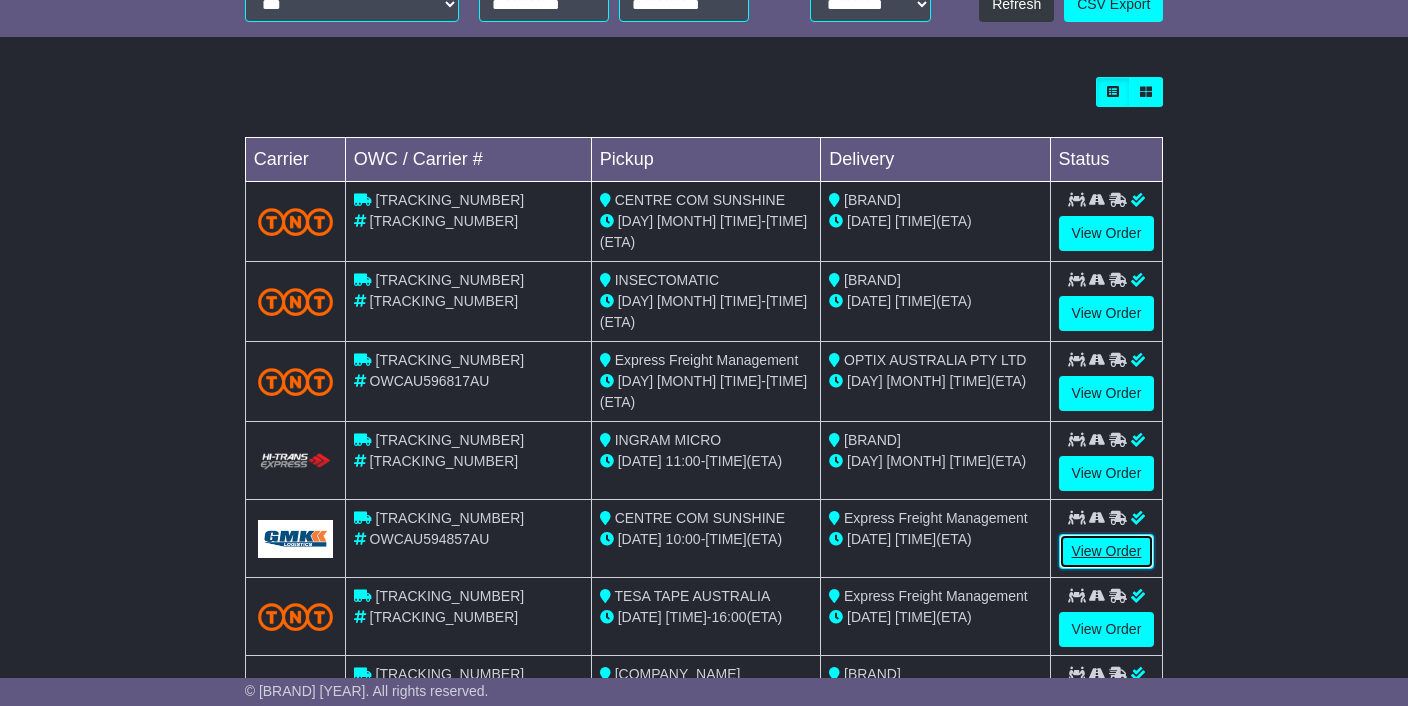 click on "View Order" at bounding box center [1107, 551] 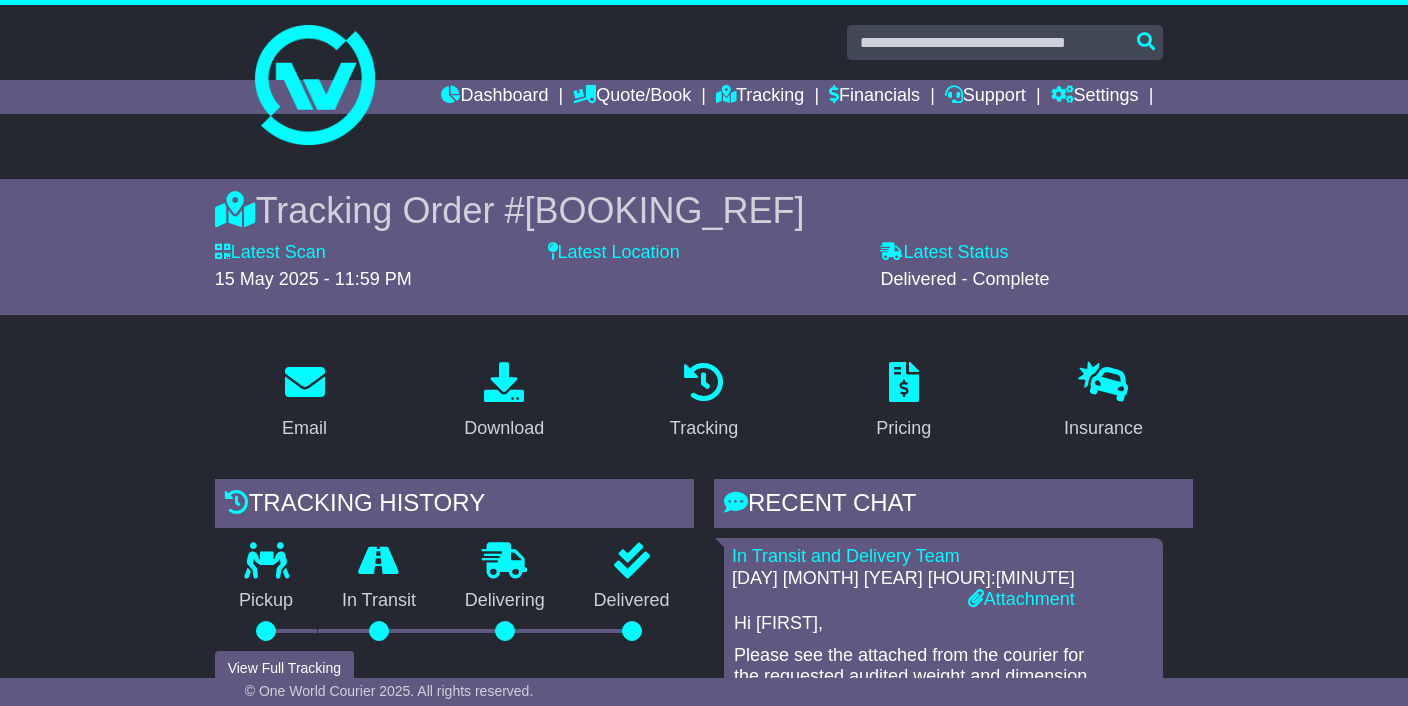 scroll, scrollTop: 200, scrollLeft: 0, axis: vertical 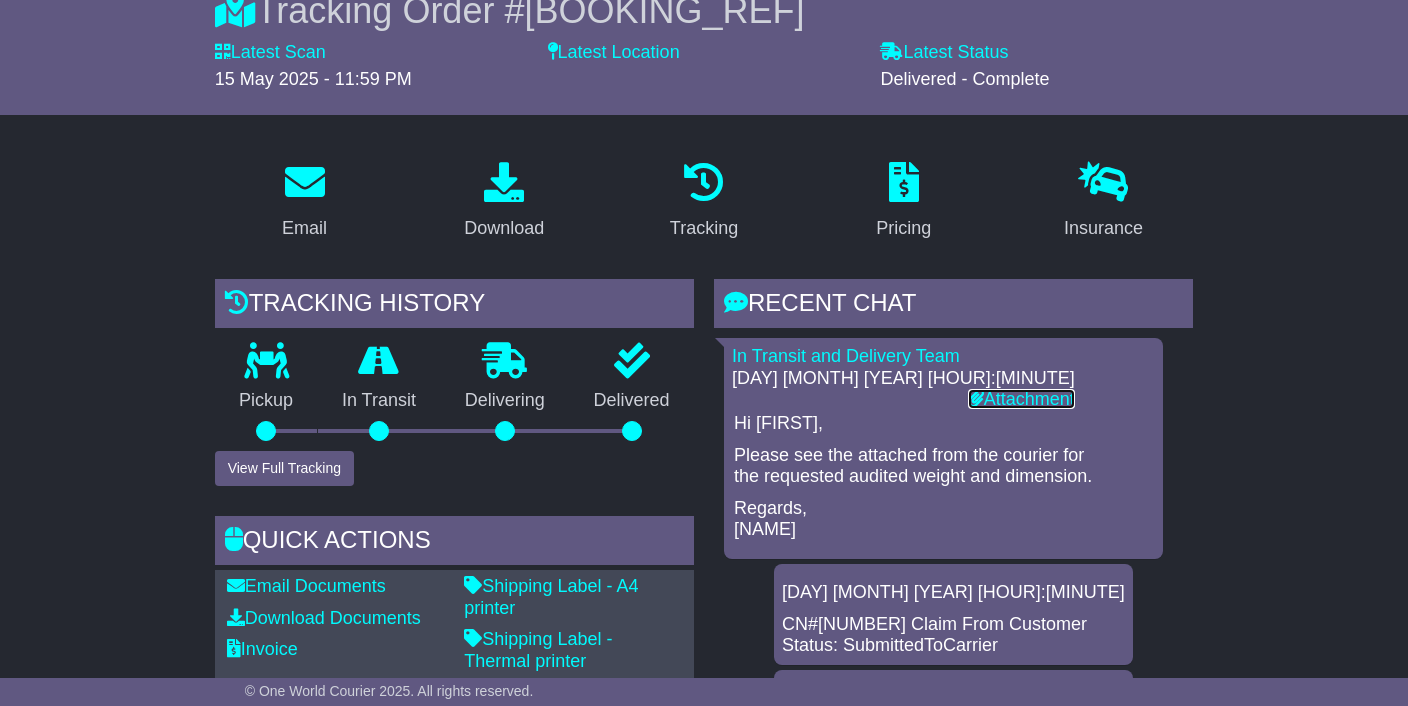 click on "Attachment" at bounding box center [1021, 399] 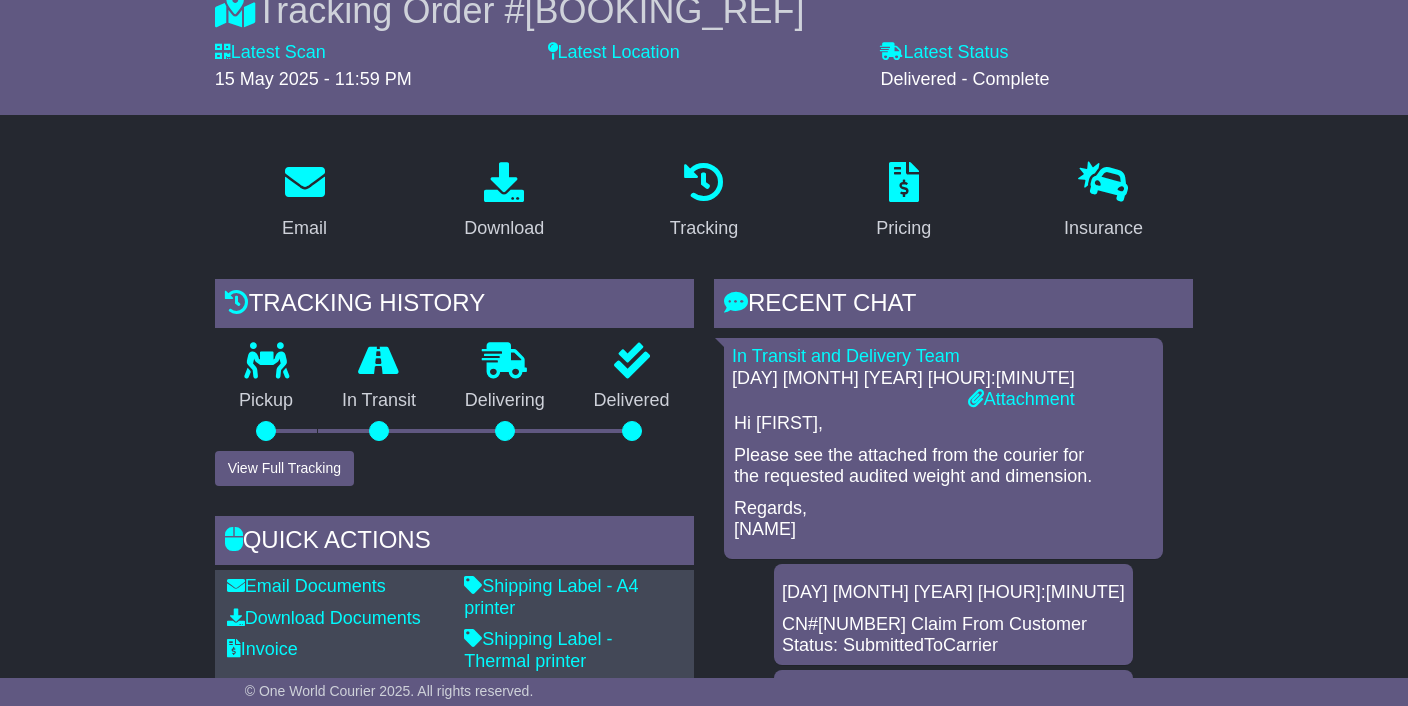 click on "Email
Download
Tracking
Pricing
Insurance
Tracking history
Pickup
In Transit" at bounding box center (704, 1249) 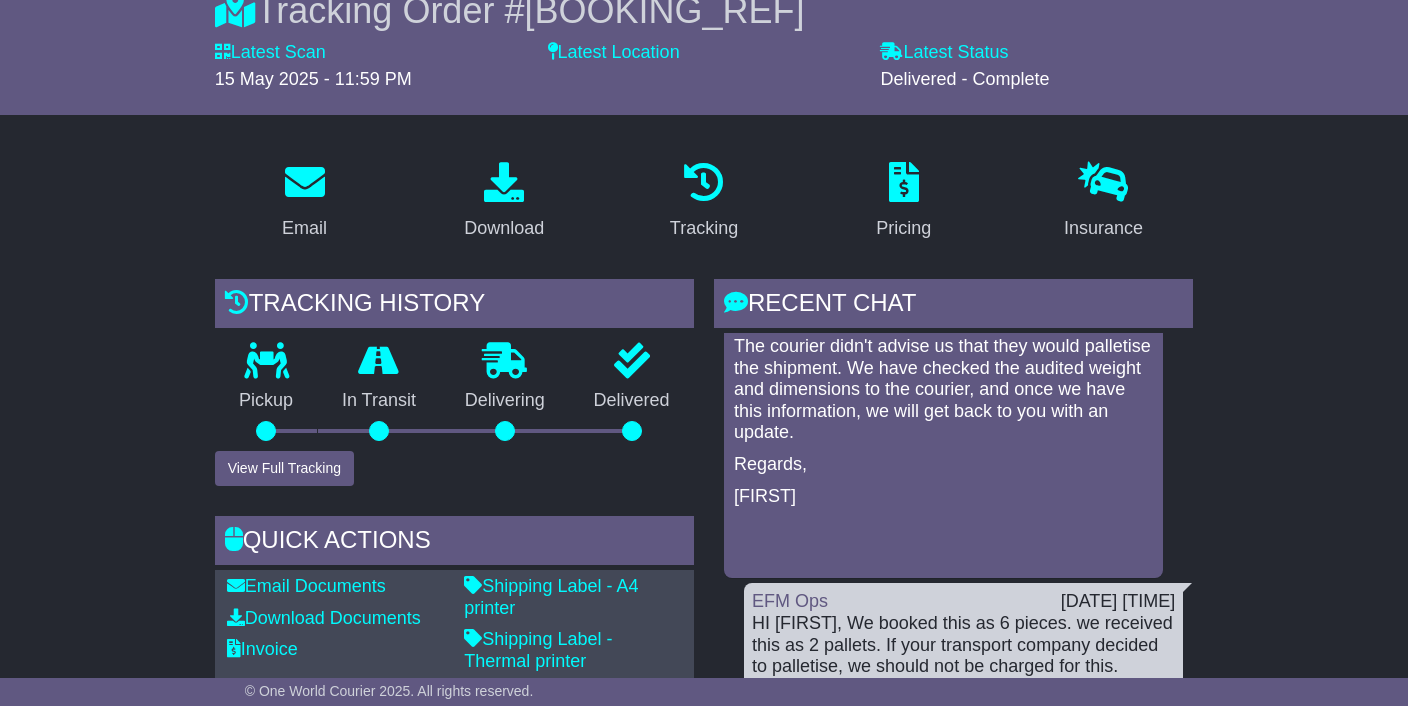 scroll, scrollTop: 666, scrollLeft: 0, axis: vertical 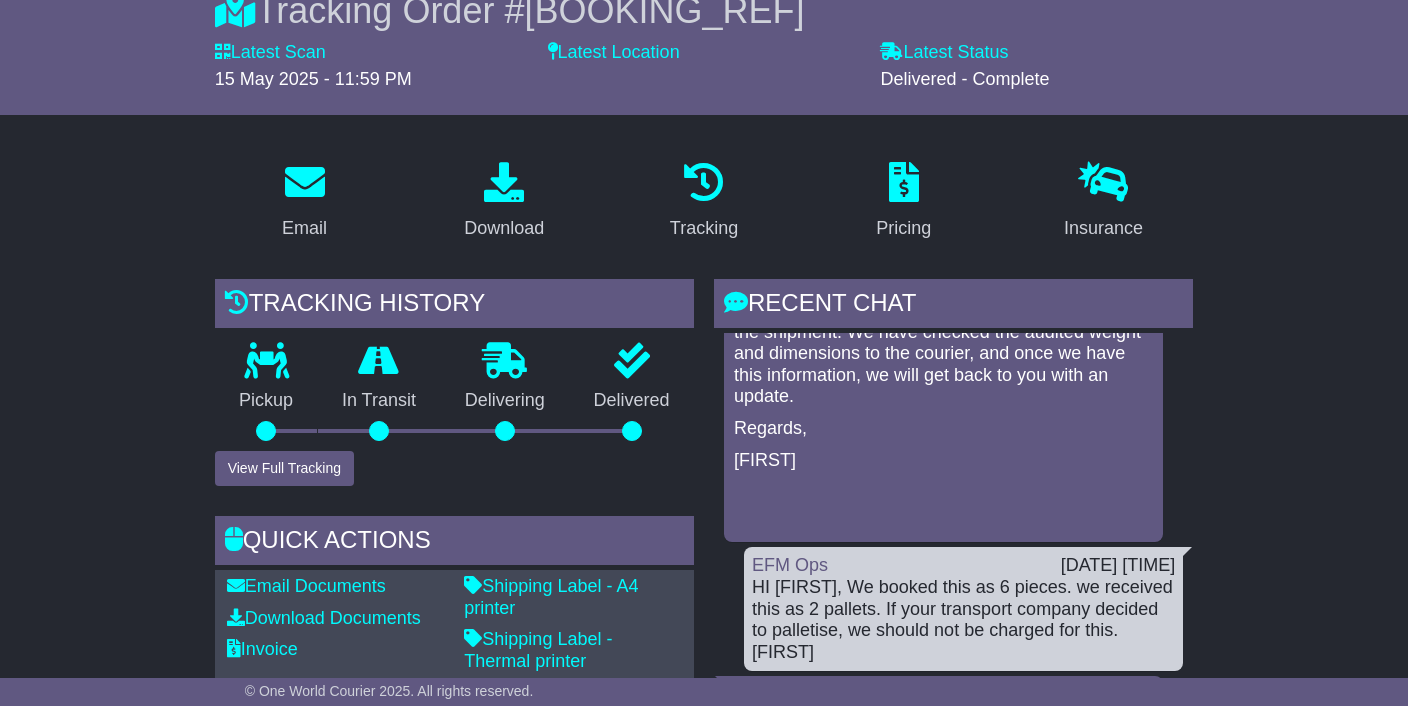 click on "[REF]" at bounding box center (664, 10) 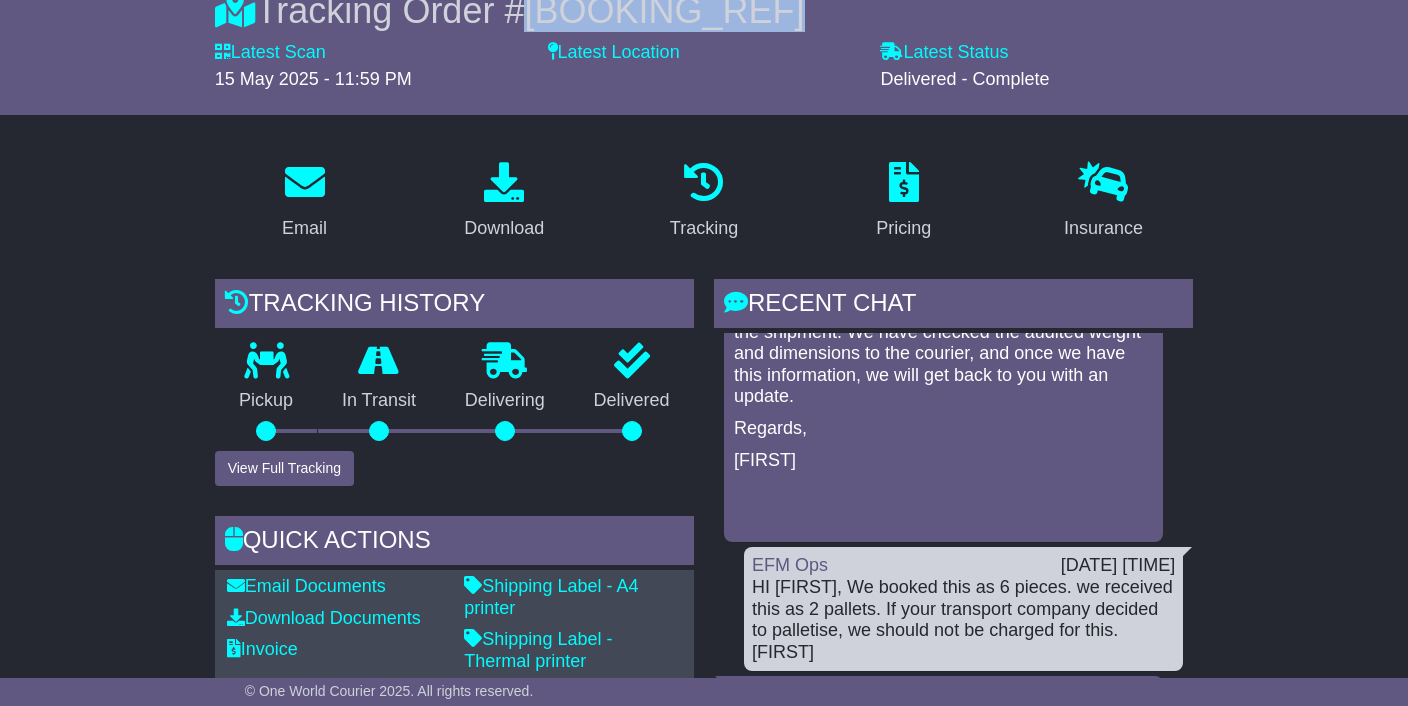 click on "[REF]" at bounding box center [664, 10] 